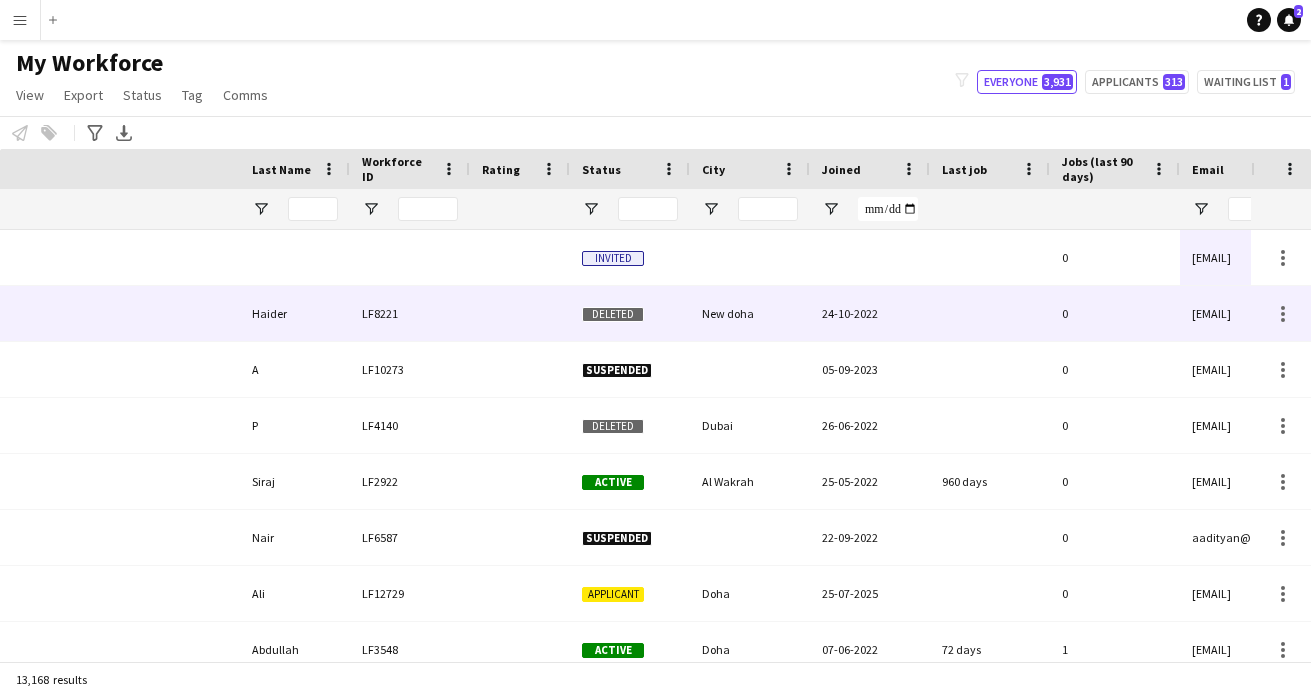 scroll, scrollTop: 0, scrollLeft: 0, axis: both 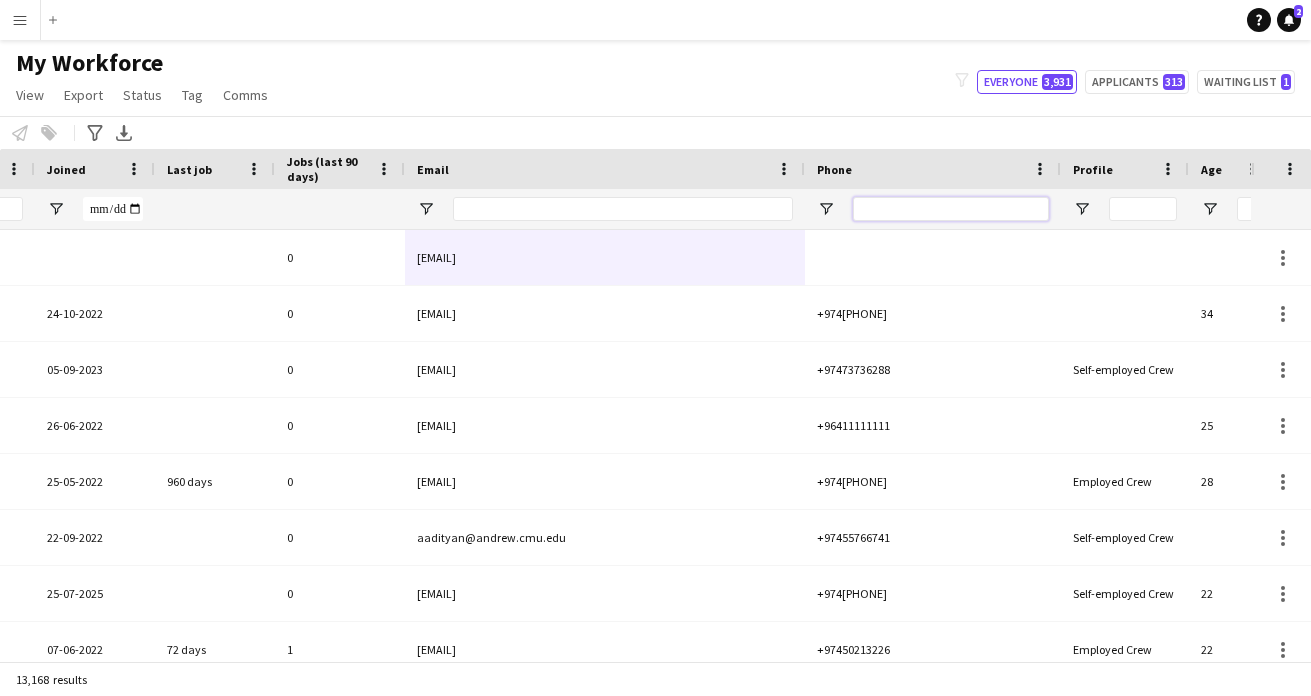 click at bounding box center [951, 209] 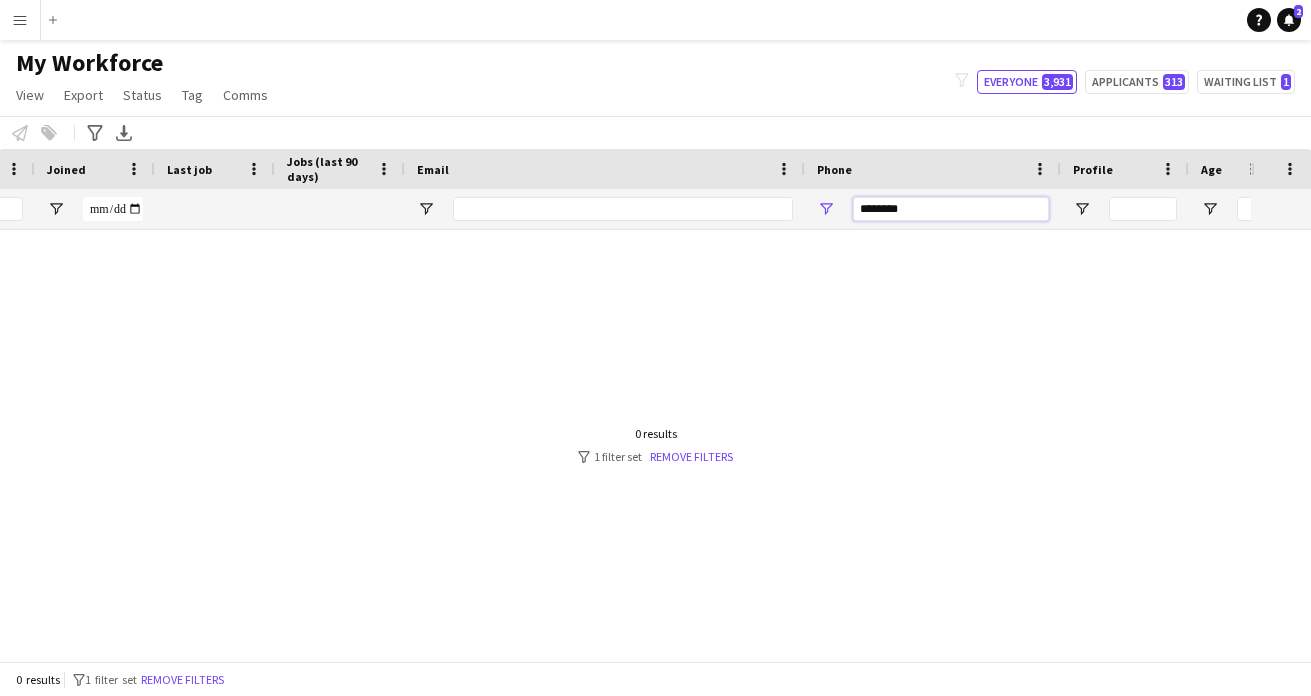 scroll, scrollTop: 0, scrollLeft: 0, axis: both 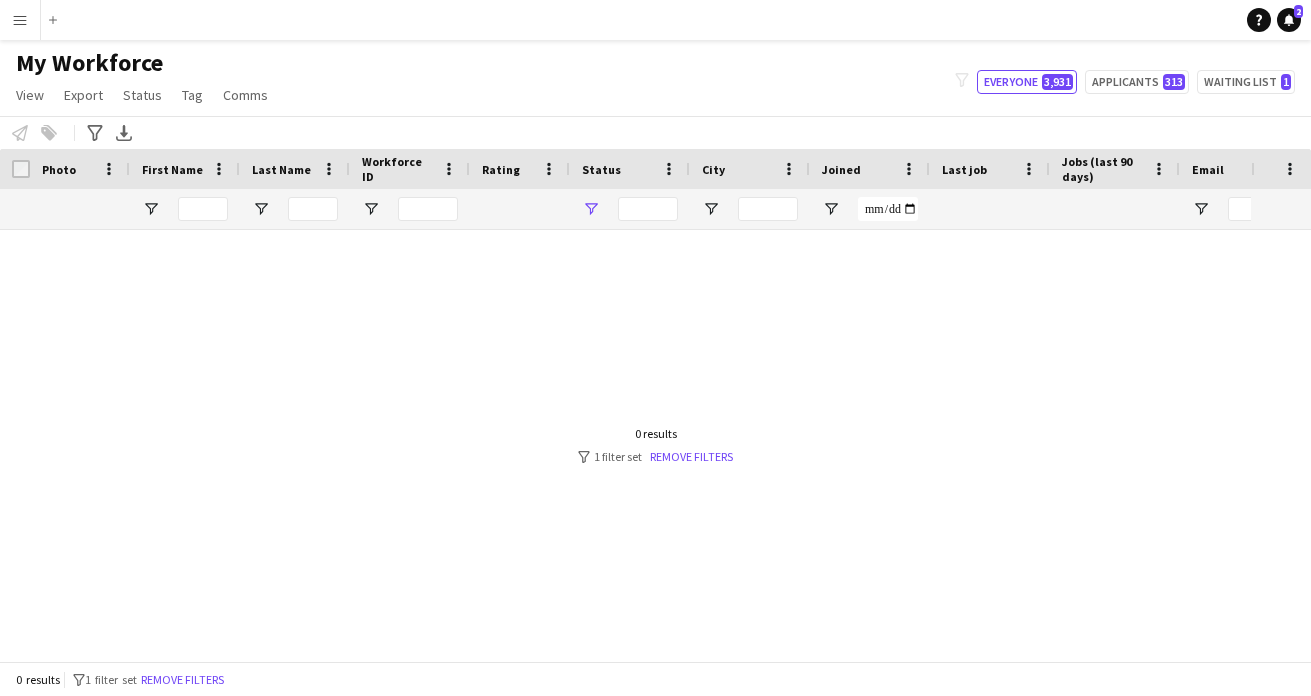 type on "********" 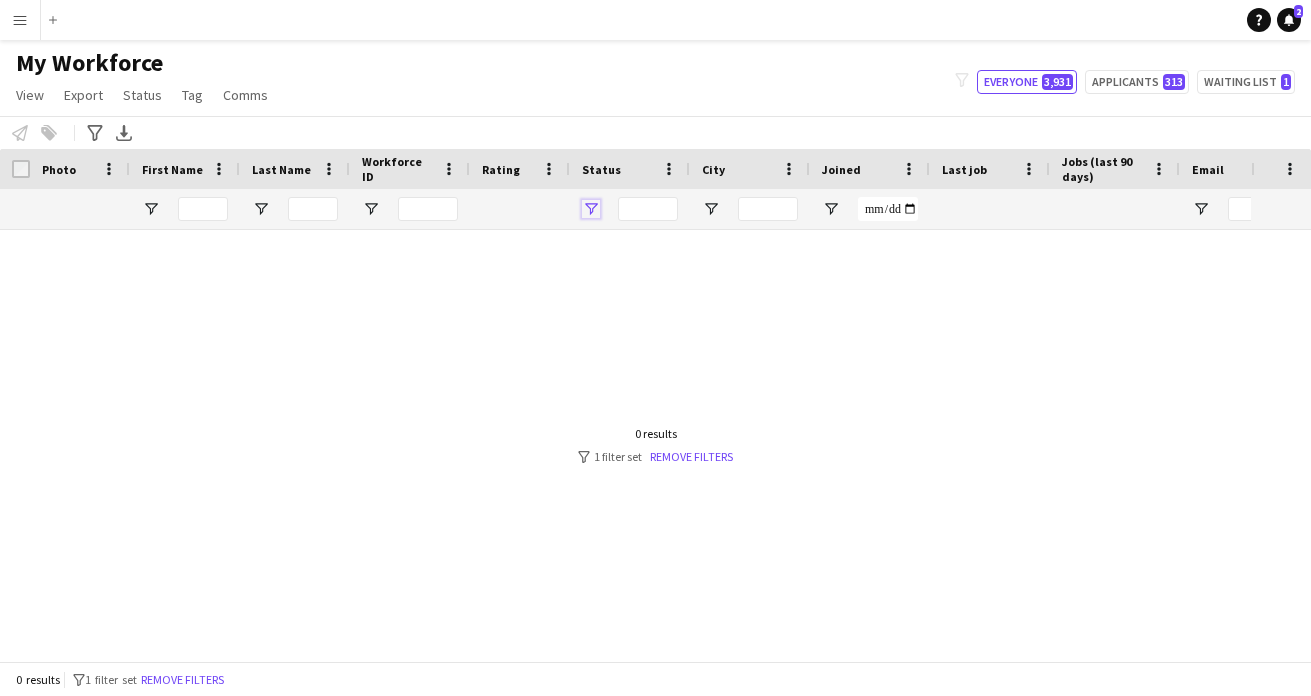 click at bounding box center (591, 209) 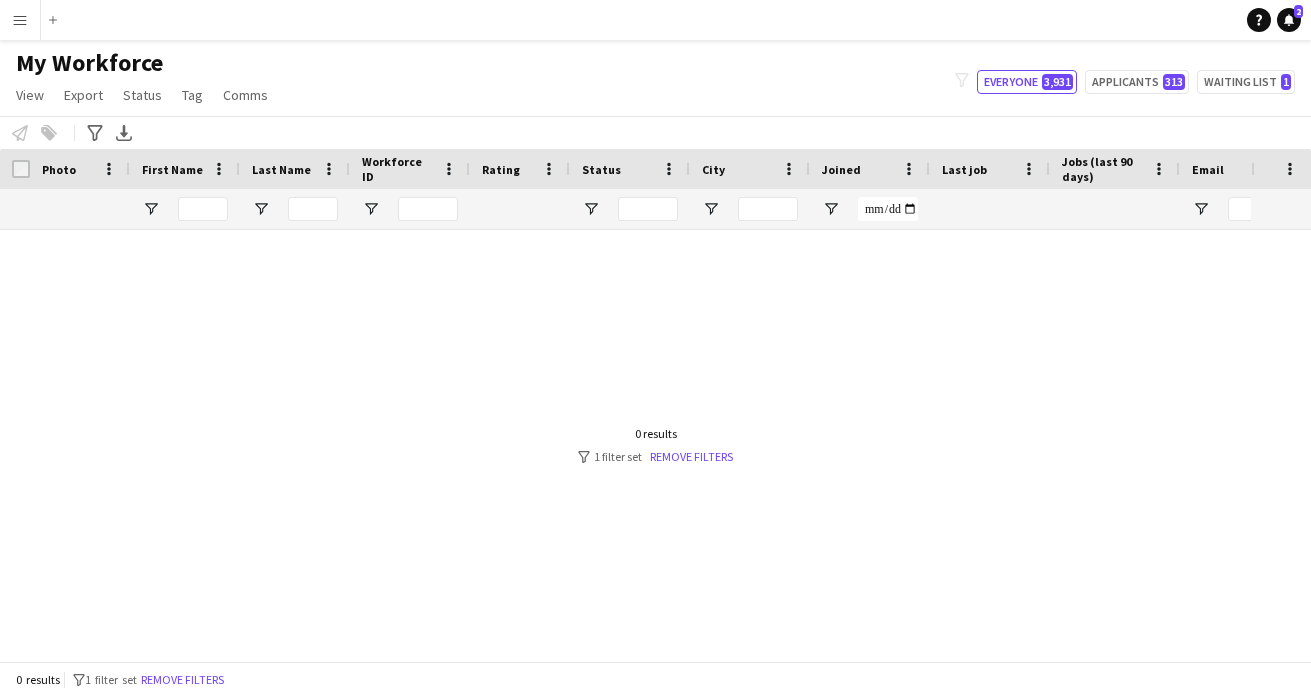 click at bounding box center (625, 445) 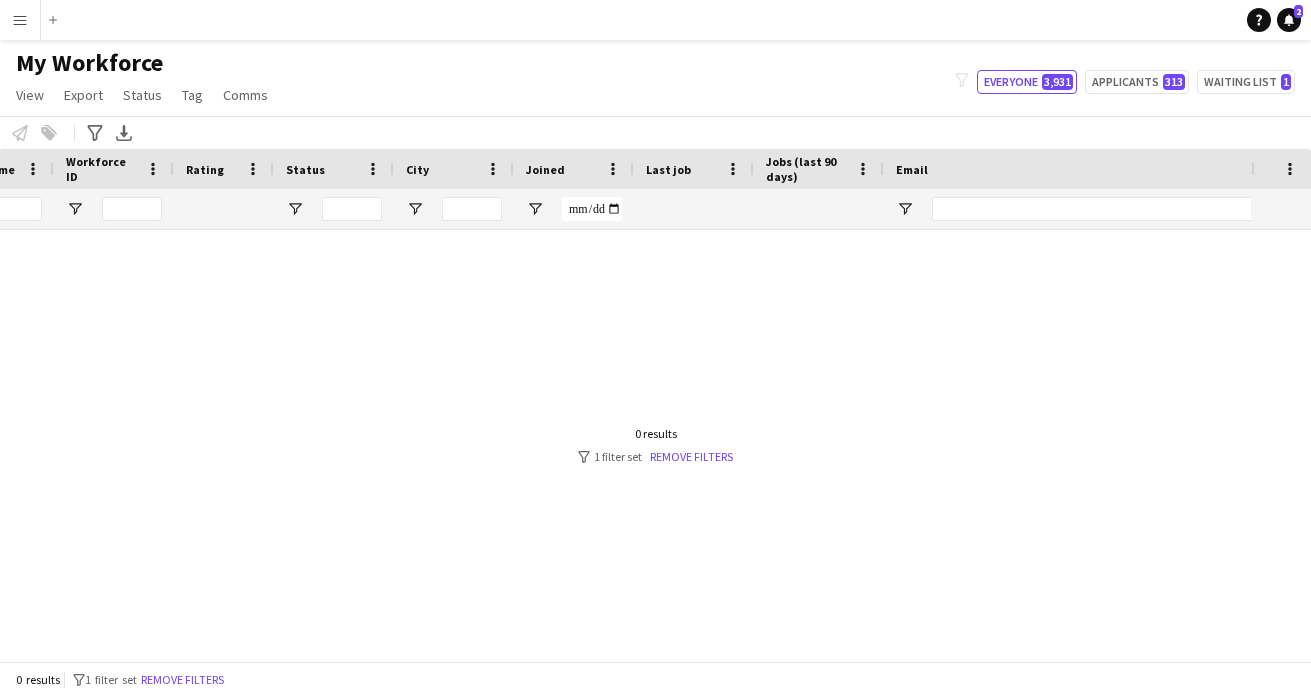 scroll, scrollTop: 0, scrollLeft: 365, axis: horizontal 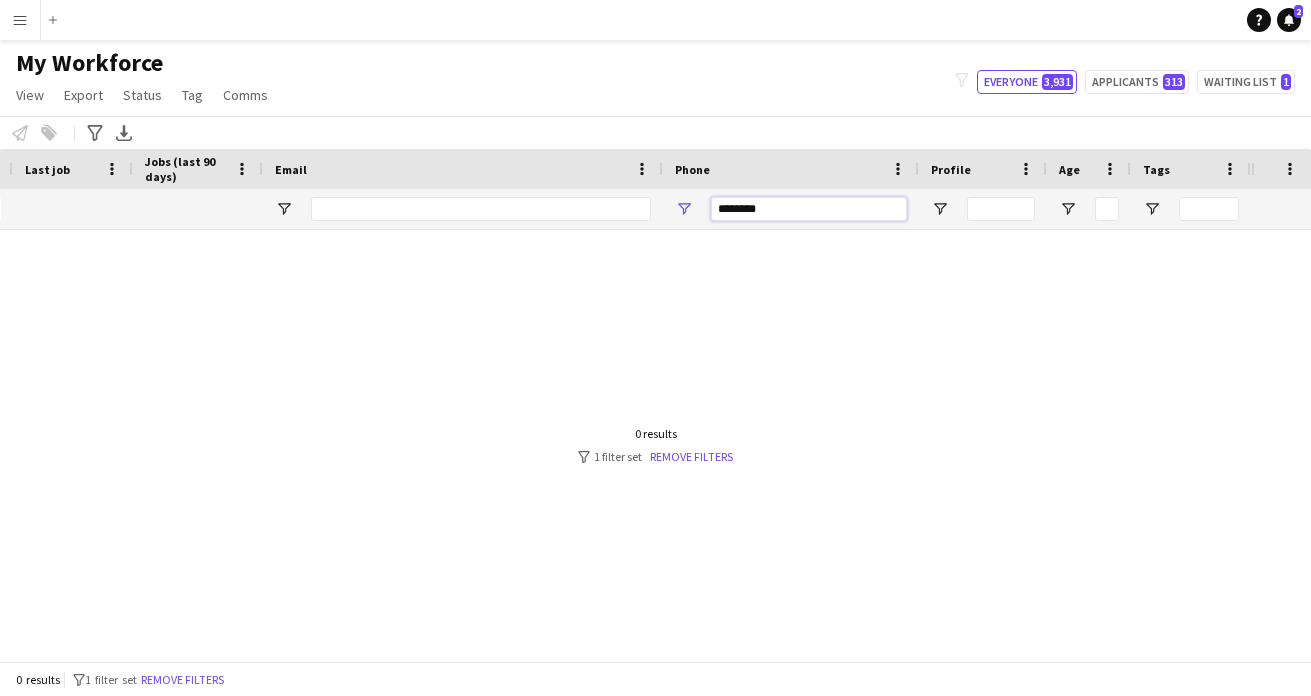 drag, startPoint x: 802, startPoint y: 205, endPoint x: 624, endPoint y: 211, distance: 178.10109 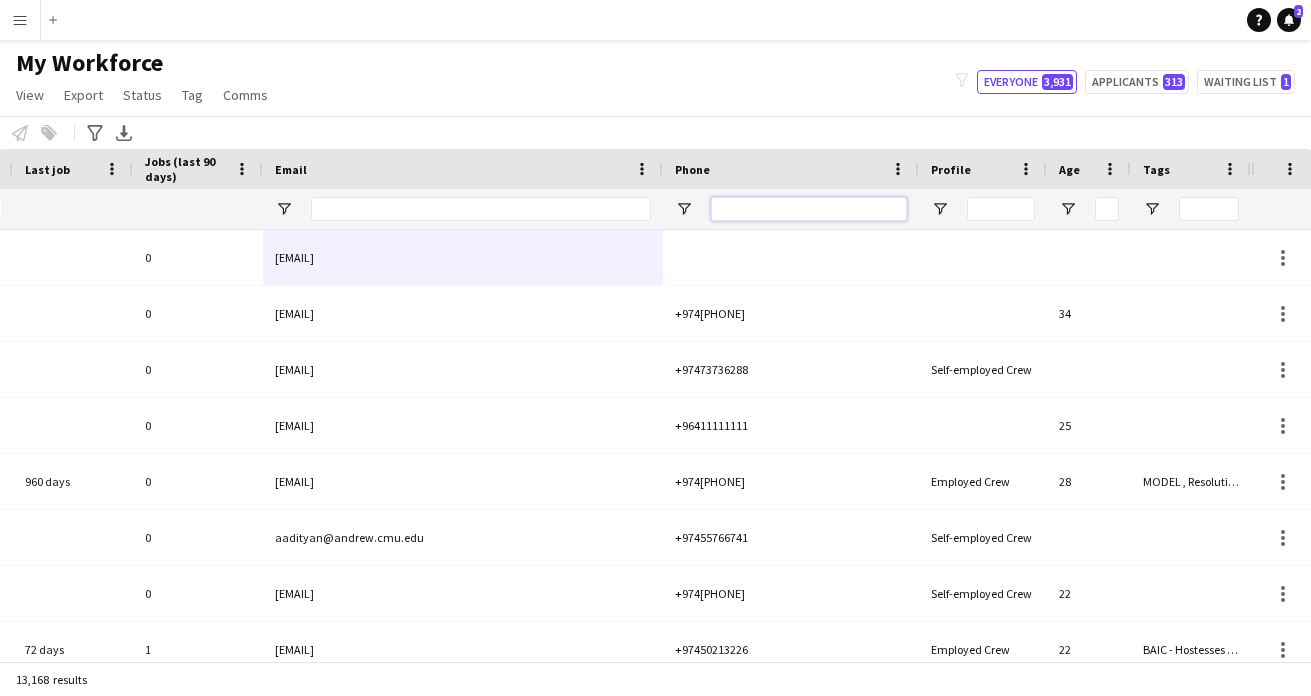type 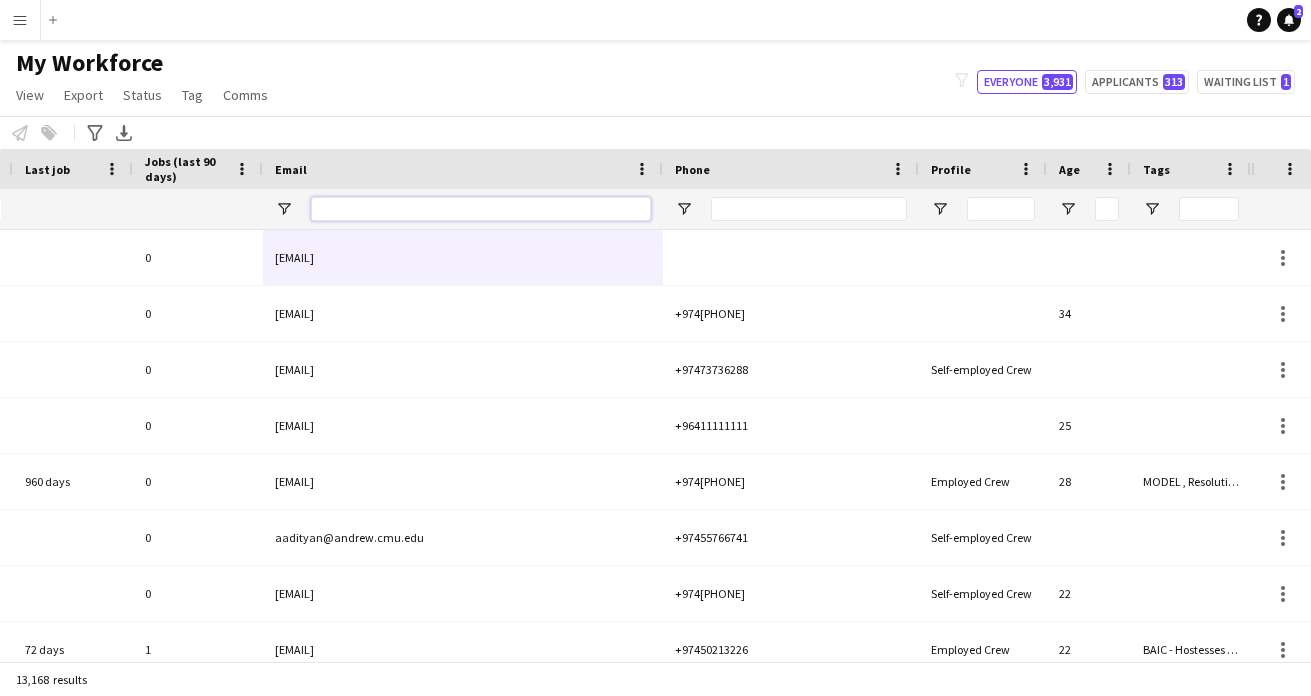 click at bounding box center (481, 209) 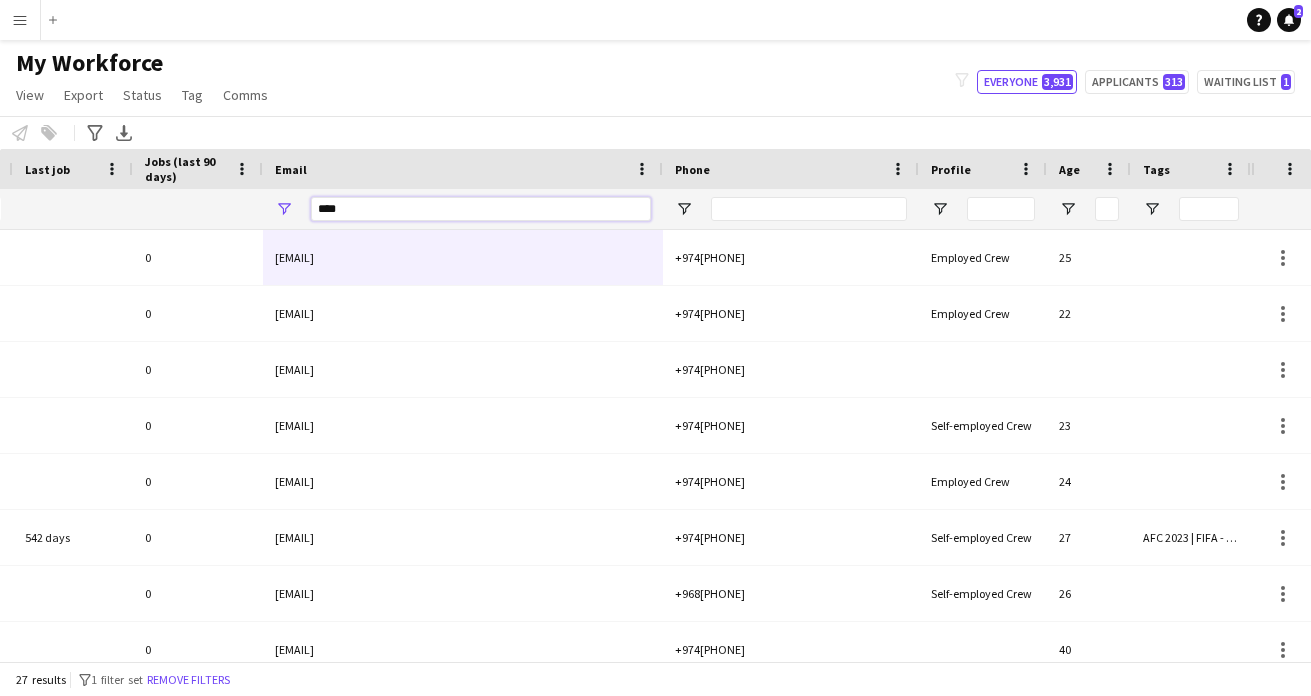 type on "*****" 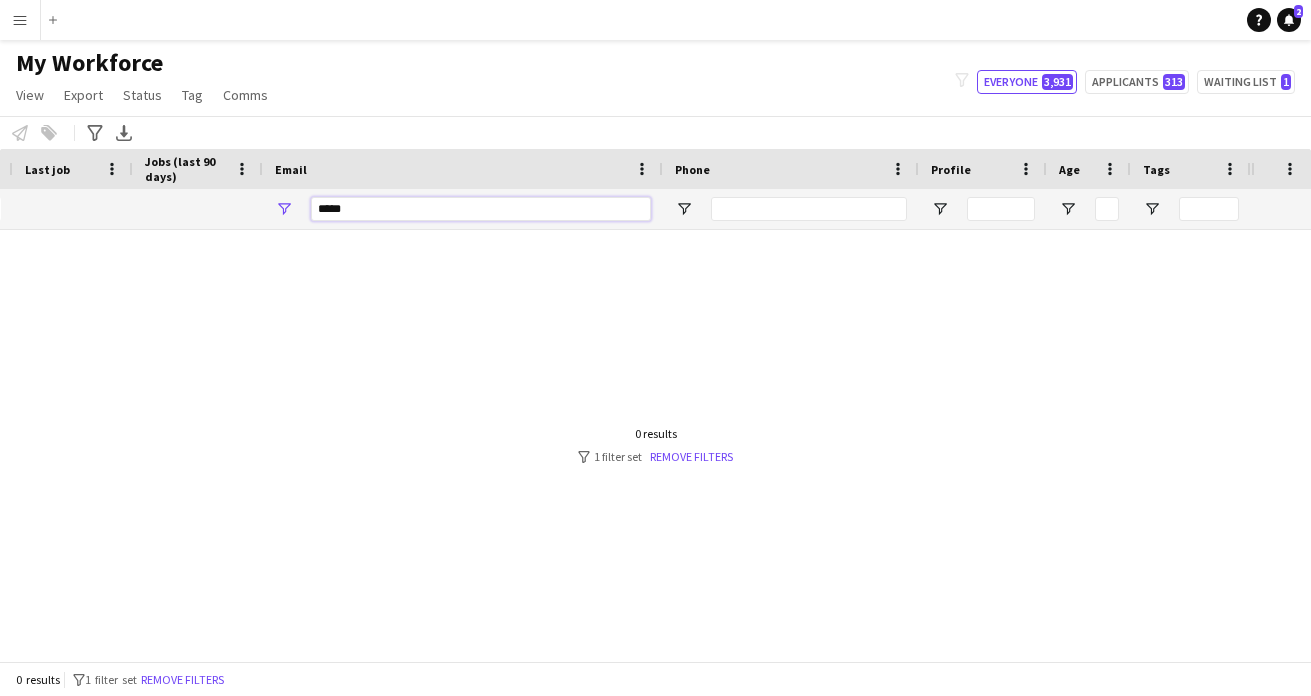 drag, startPoint x: 364, startPoint y: 215, endPoint x: 126, endPoint y: 175, distance: 241.33794 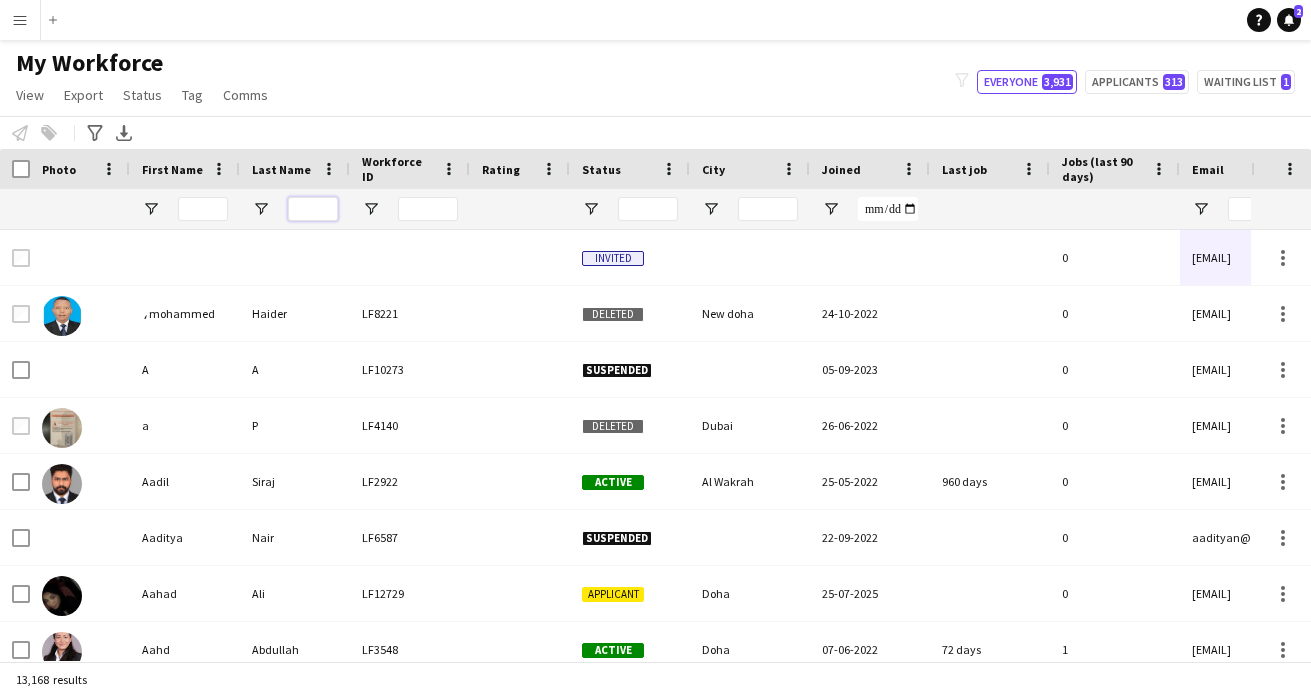 click at bounding box center (313, 209) 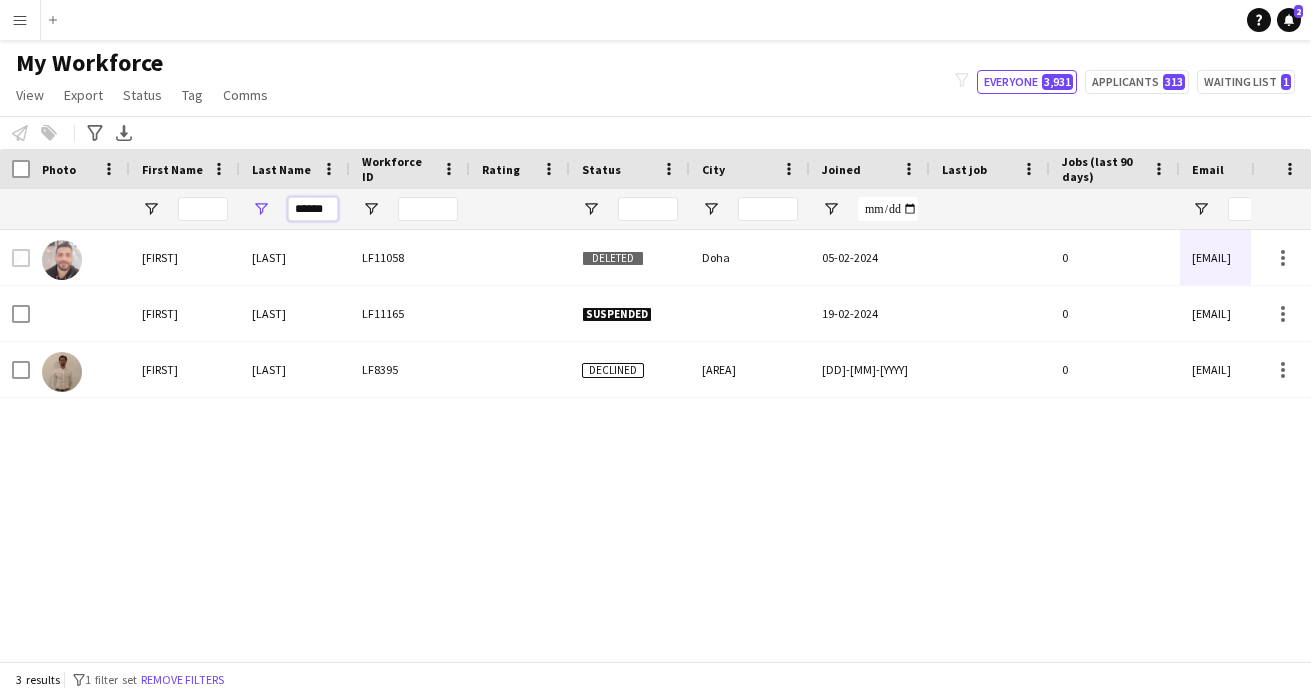 type on "******" 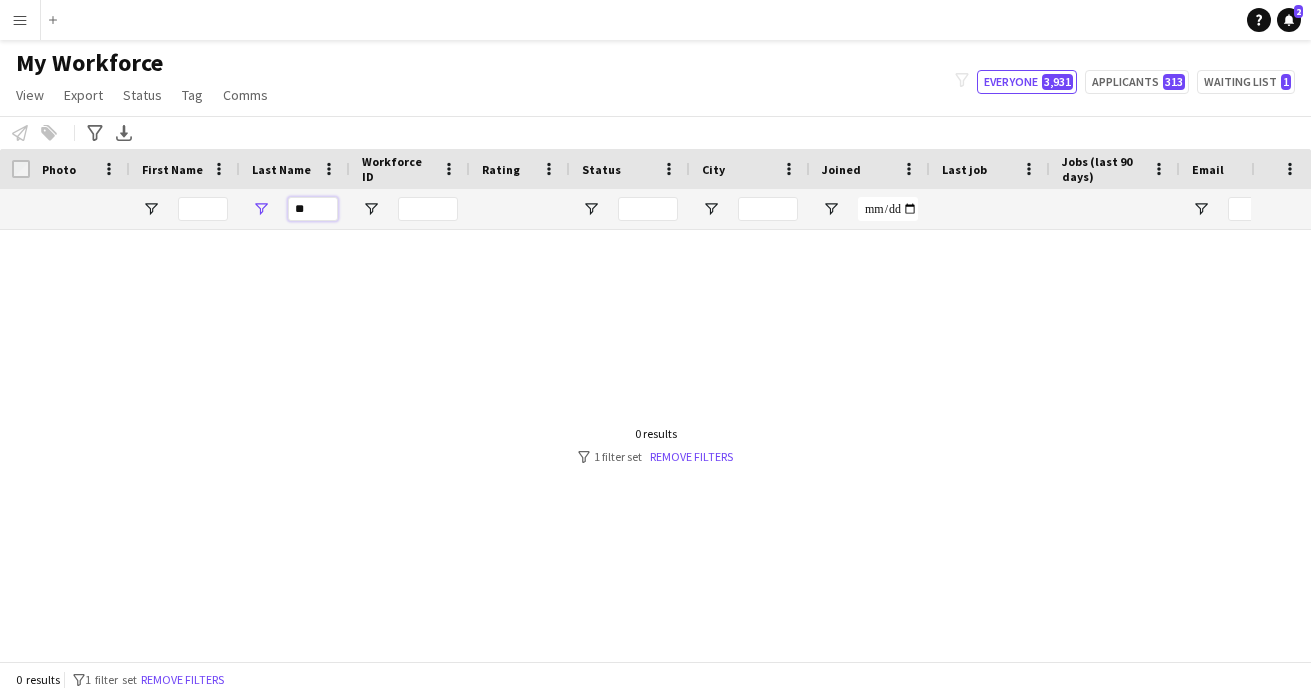 type on "*" 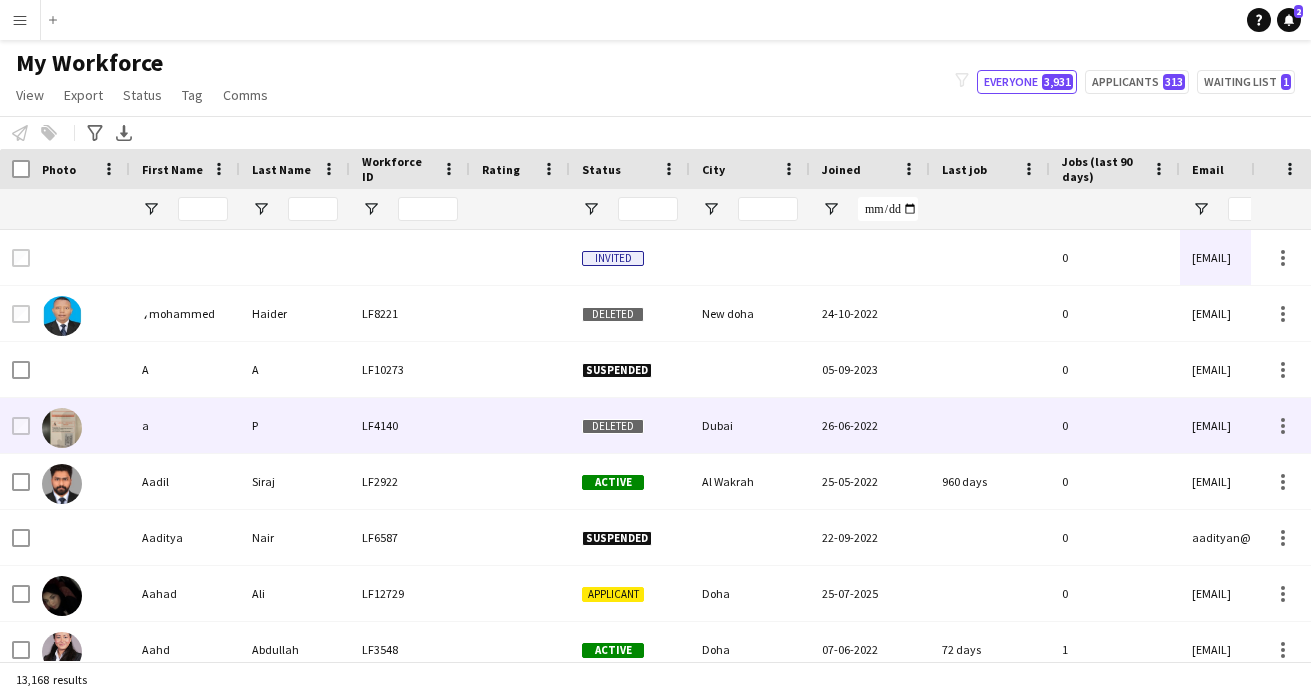 click at bounding box center [62, 428] 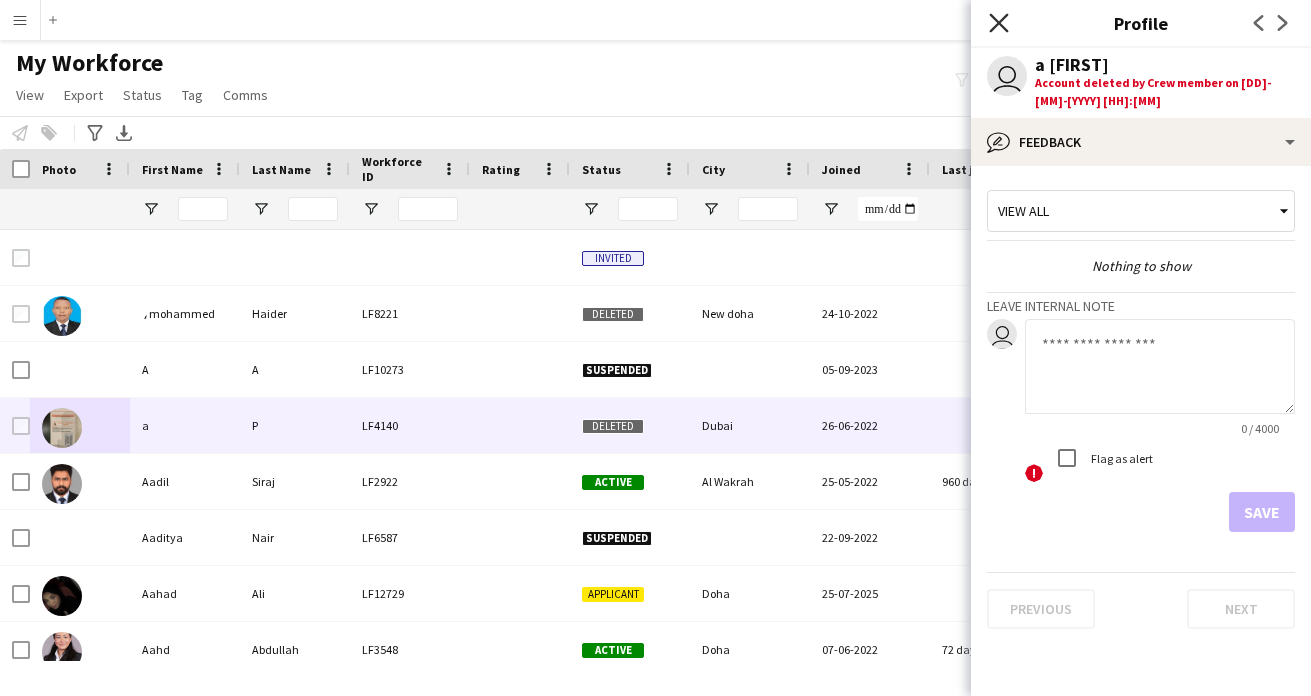 click 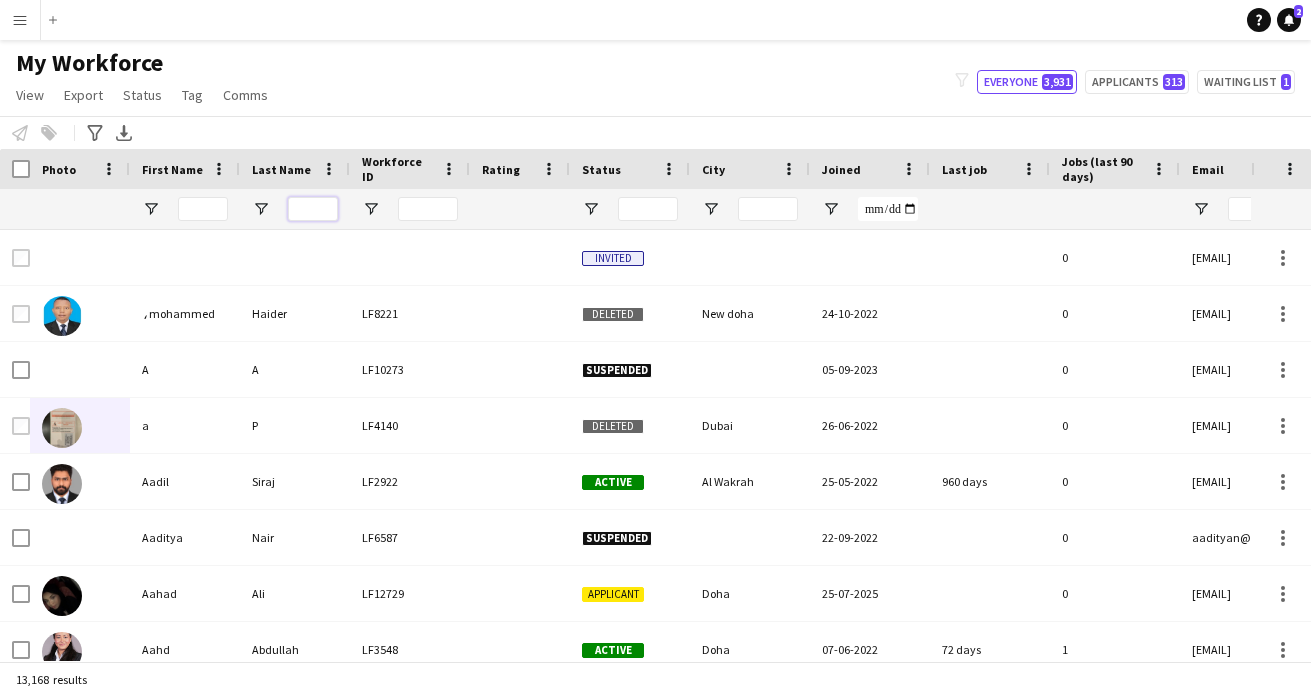 click at bounding box center (313, 209) 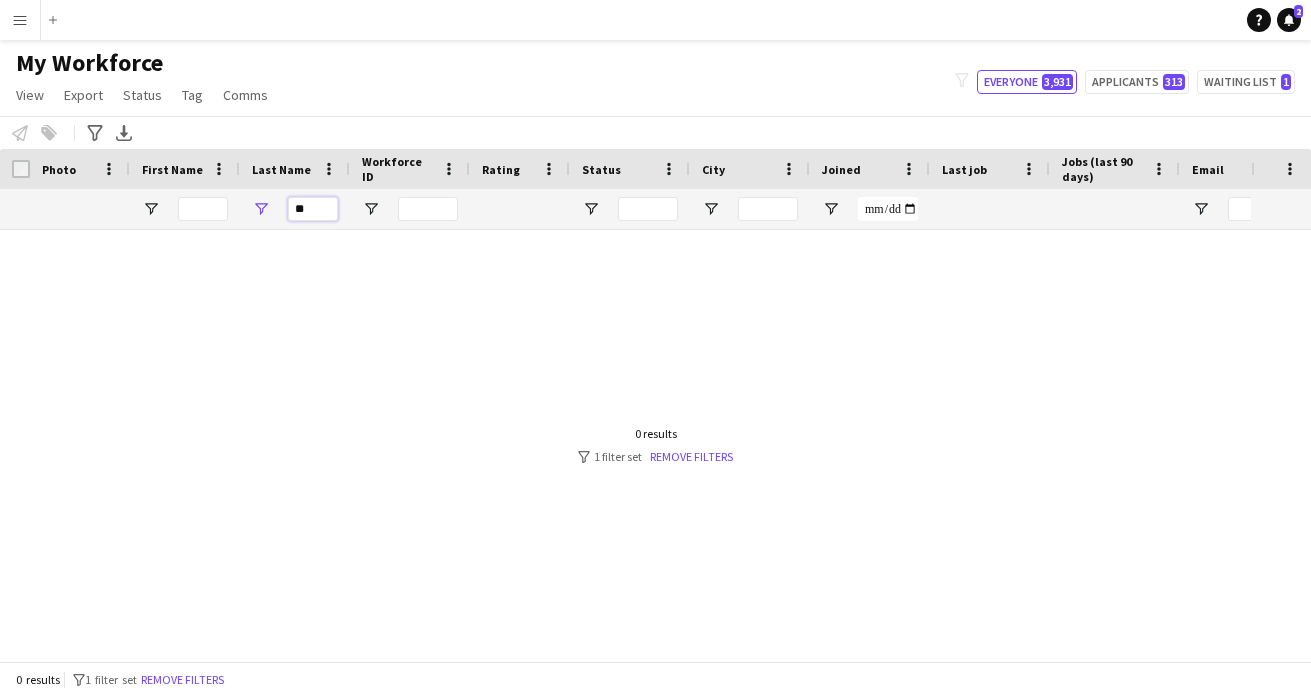 type on "*" 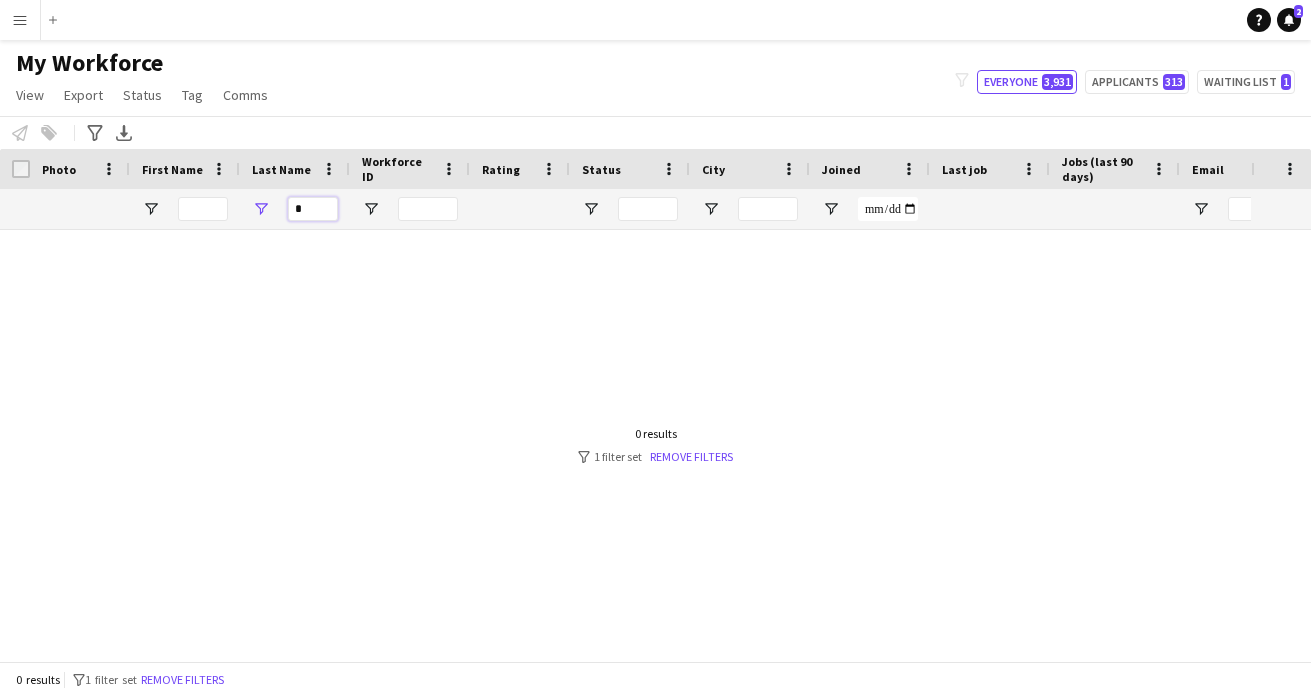 type 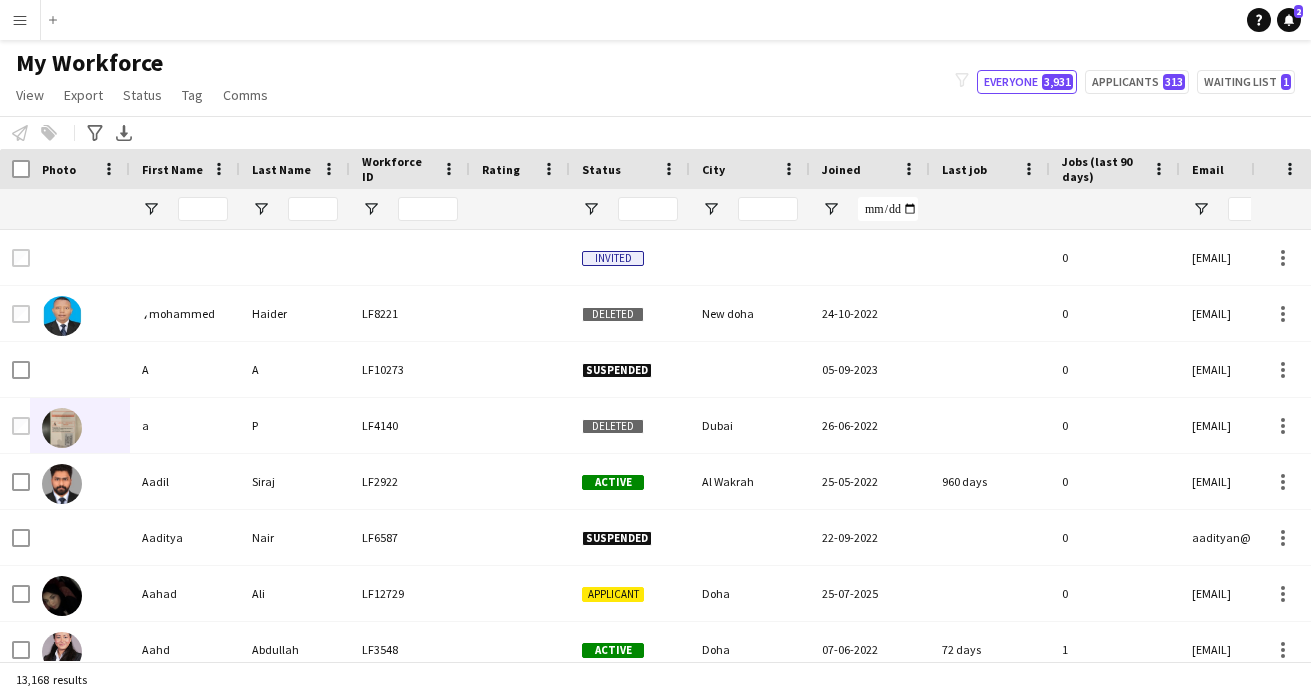 click on "Menu" at bounding box center [20, 20] 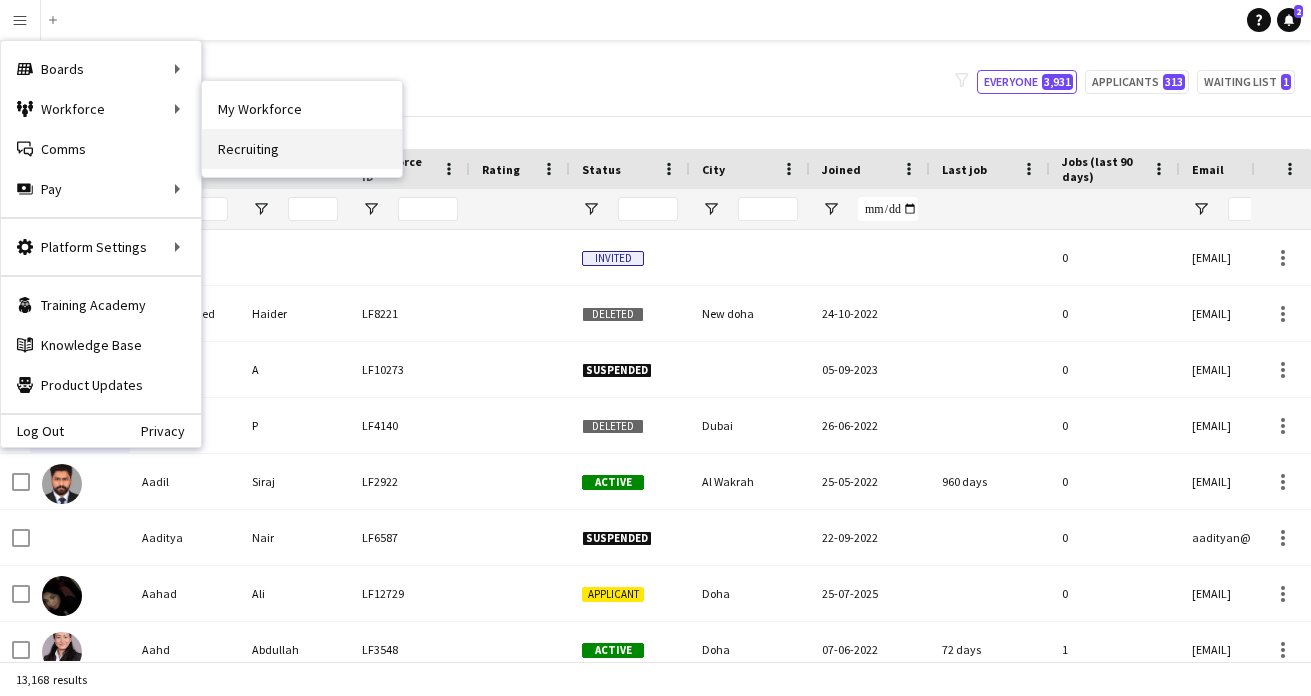 click on "Recruiting" at bounding box center (302, 149) 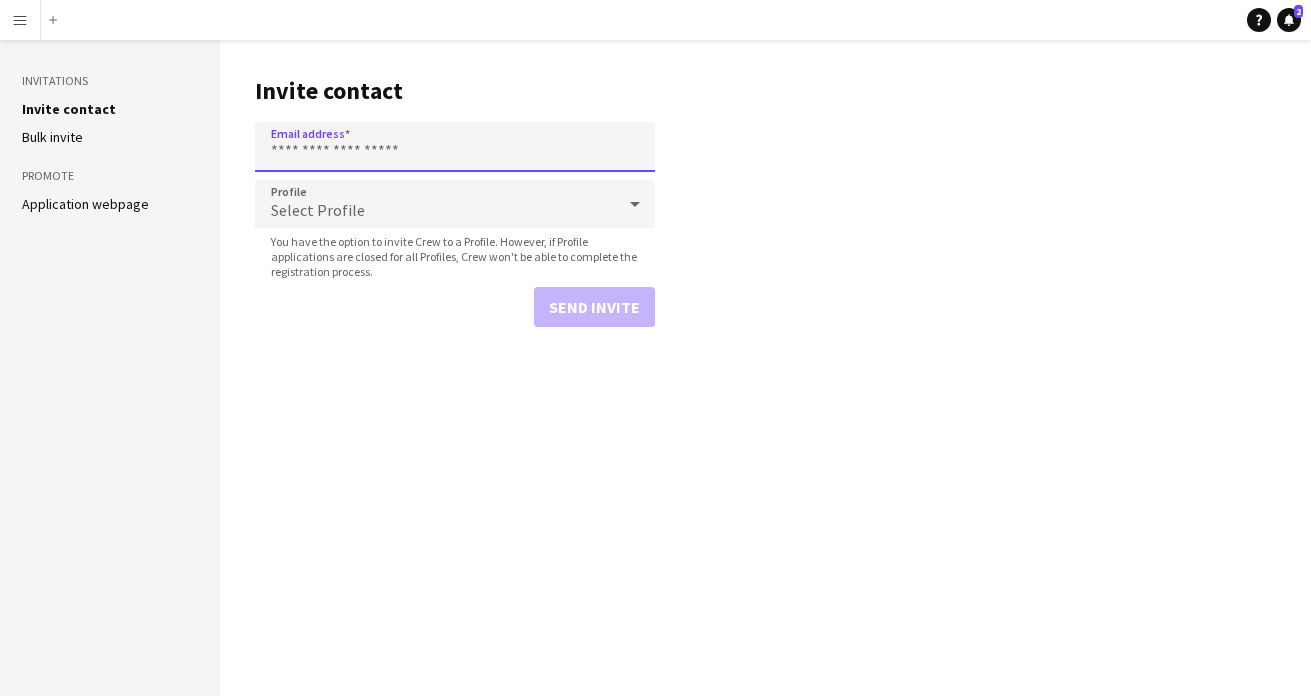 click on "Email address" at bounding box center [455, 147] 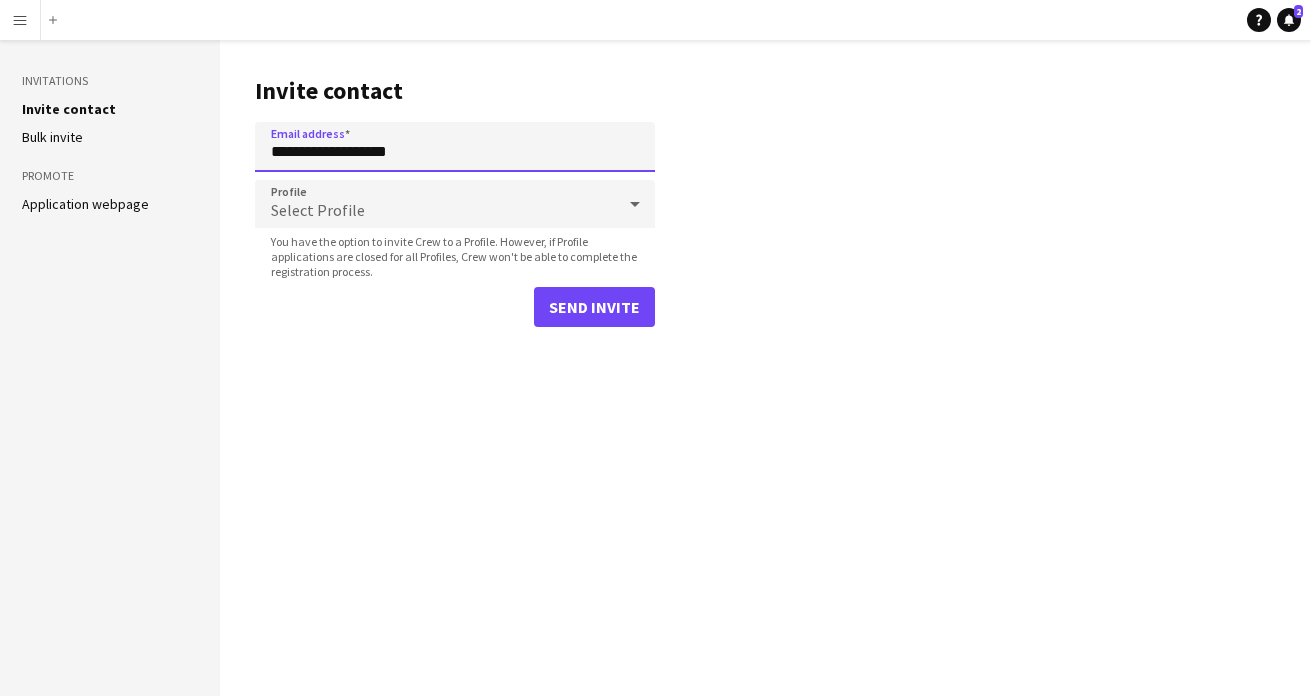 type on "**********" 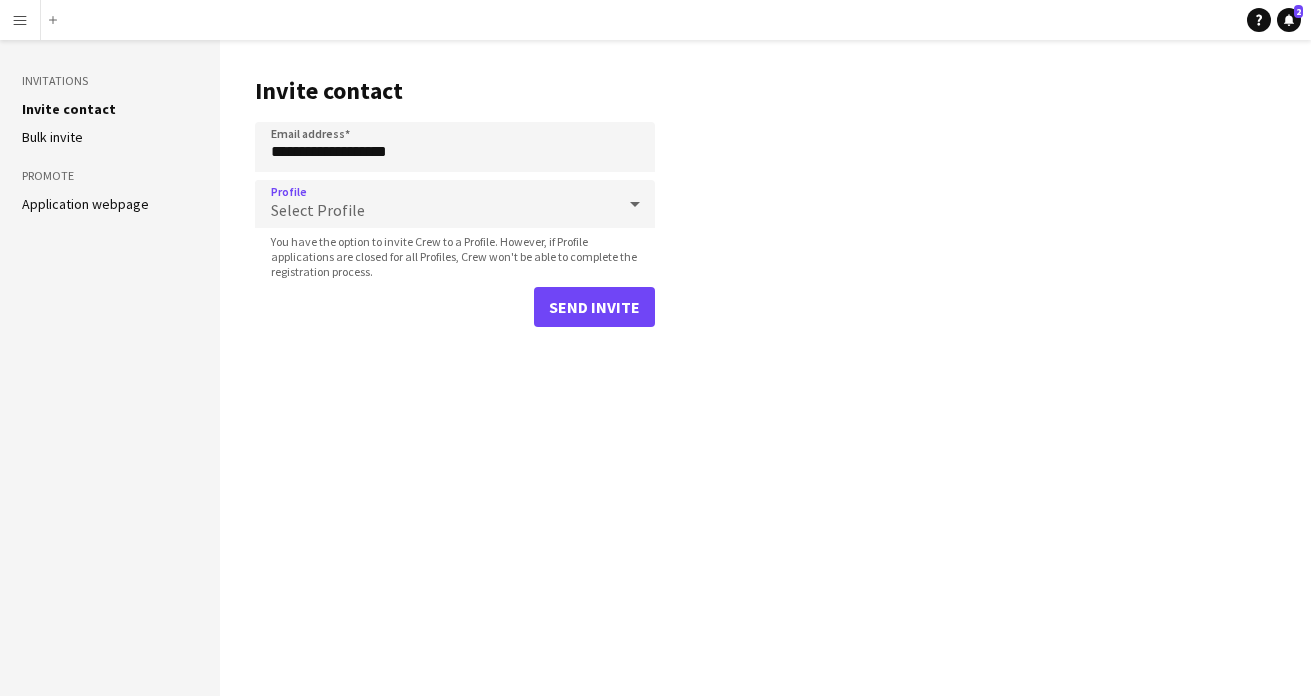 click on "Select Profile" at bounding box center [318, 210] 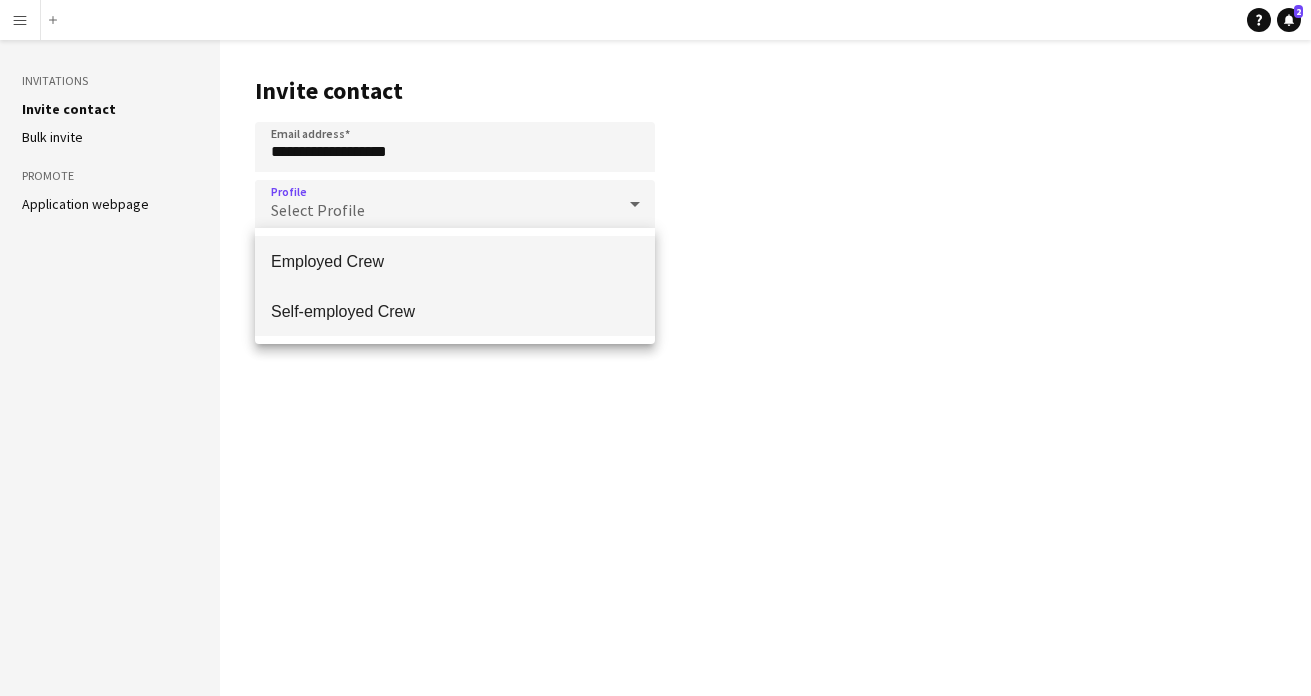 click on "Self-employed Crew" at bounding box center (455, 311) 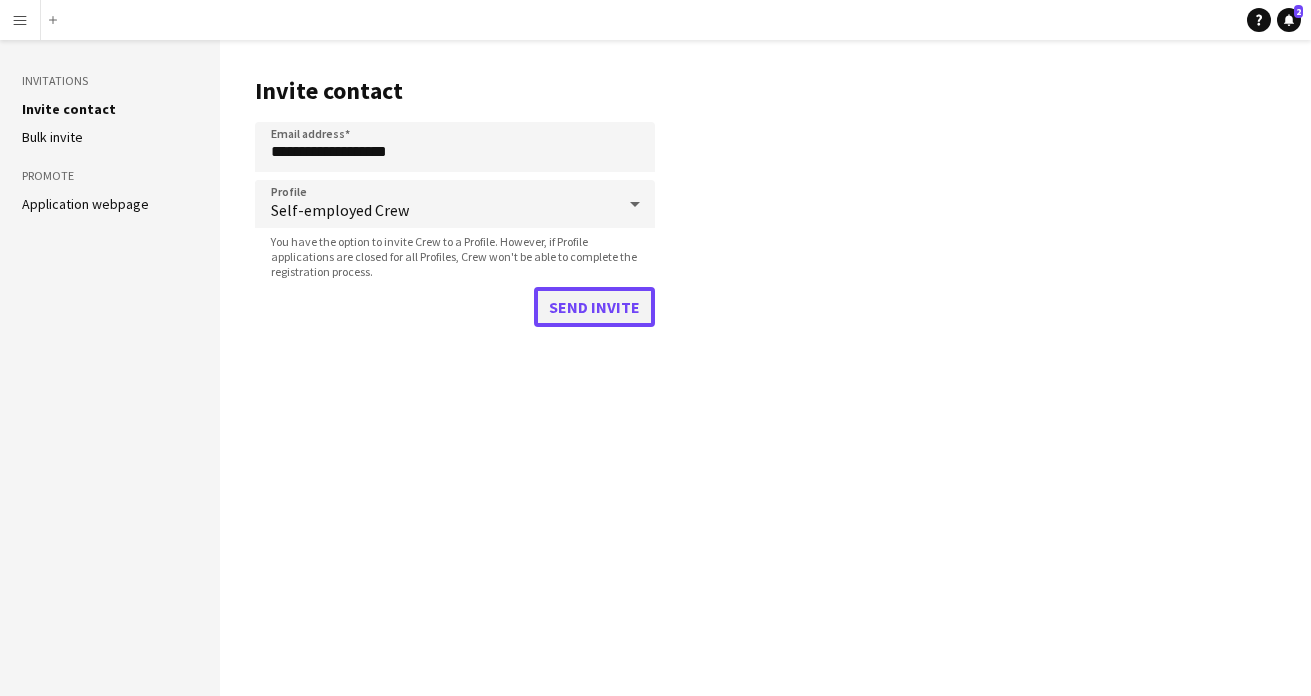 click on "Send invite" 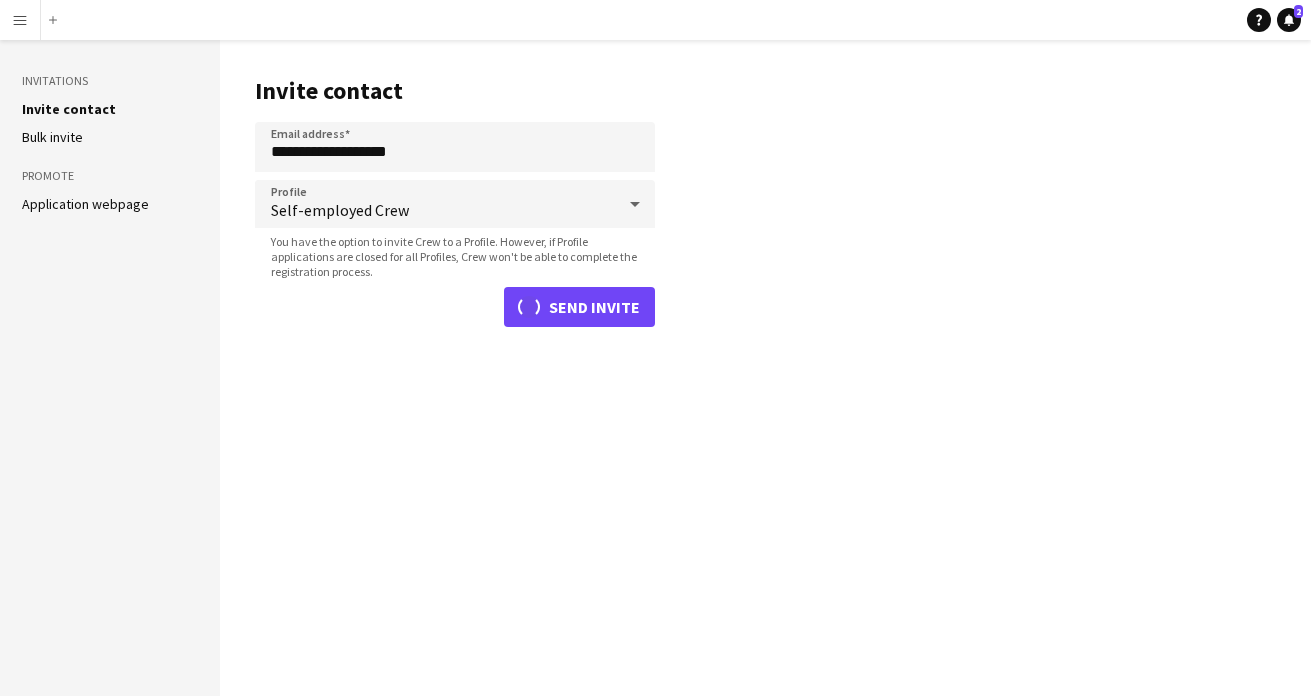 type 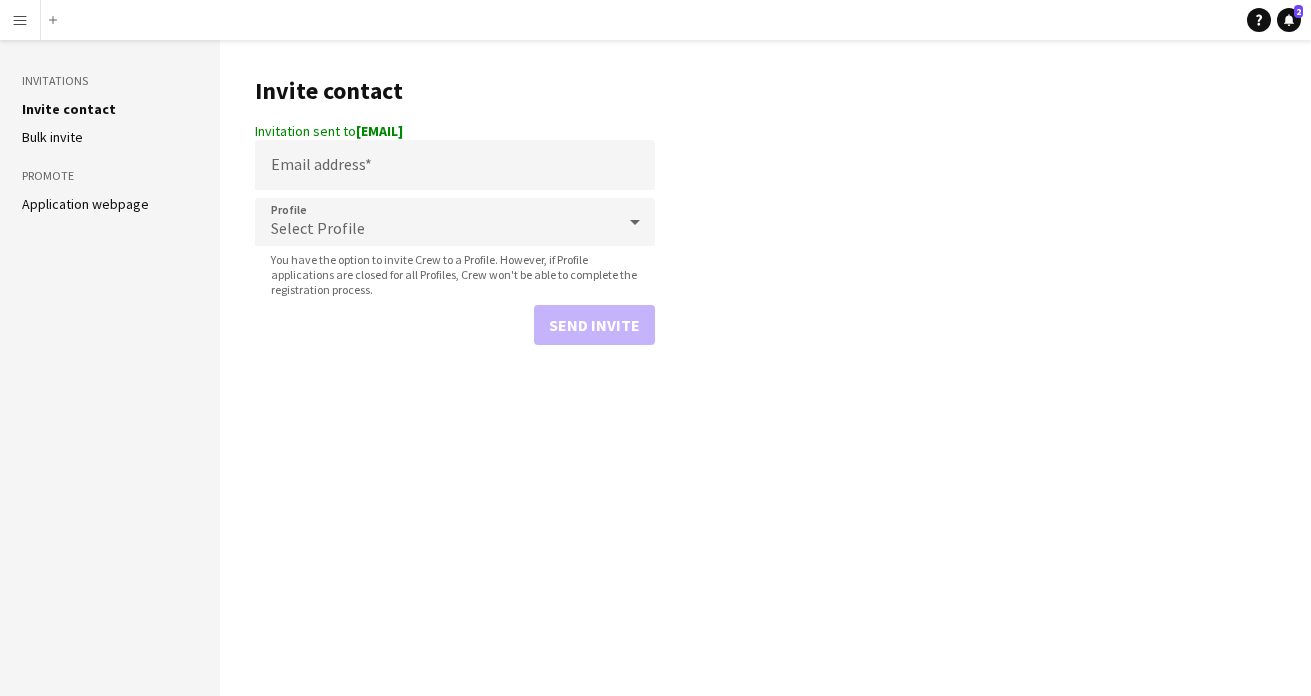 drag, startPoint x: 359, startPoint y: 133, endPoint x: 506, endPoint y: 127, distance: 147.12239 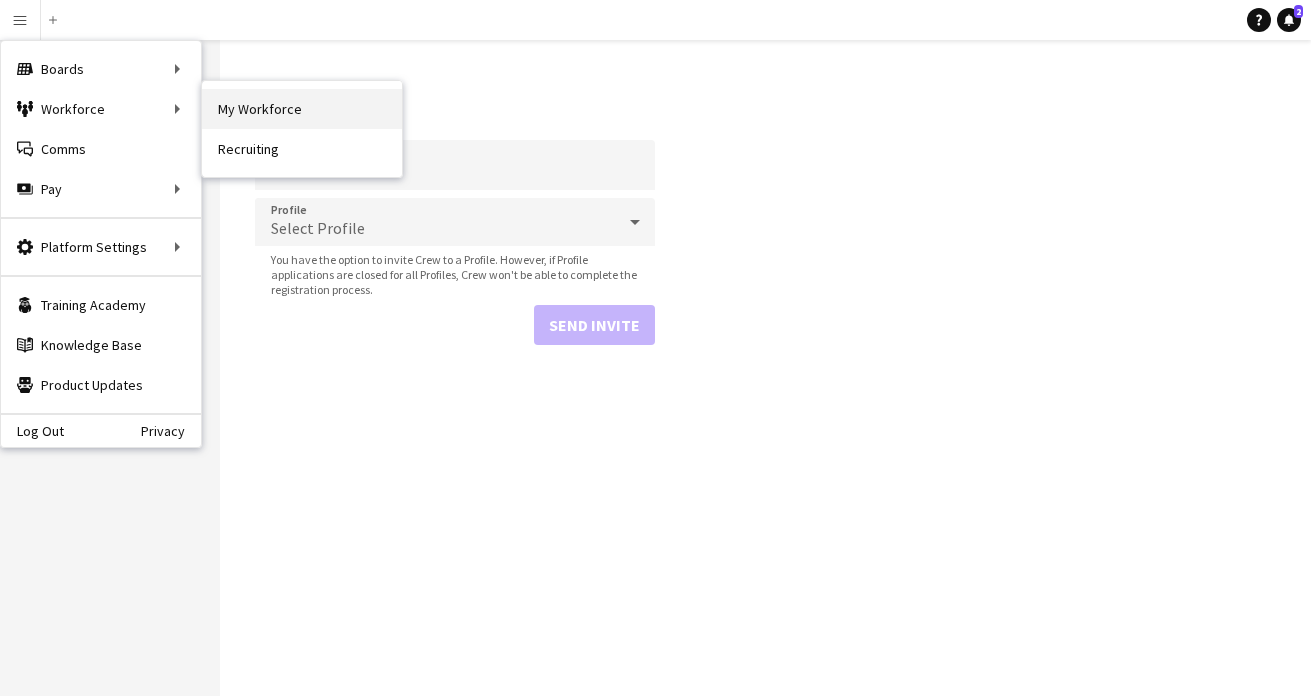 click on "My Workforce" at bounding box center [302, 109] 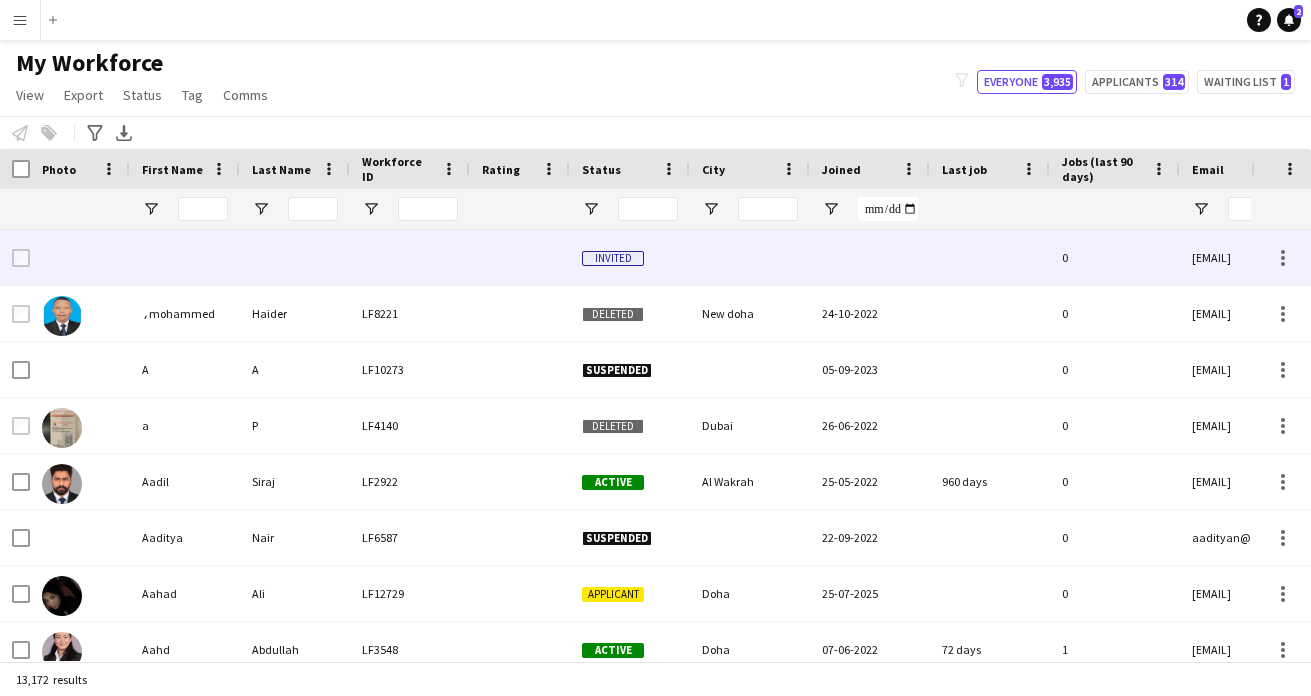 scroll, scrollTop: 0, scrollLeft: 133, axis: horizontal 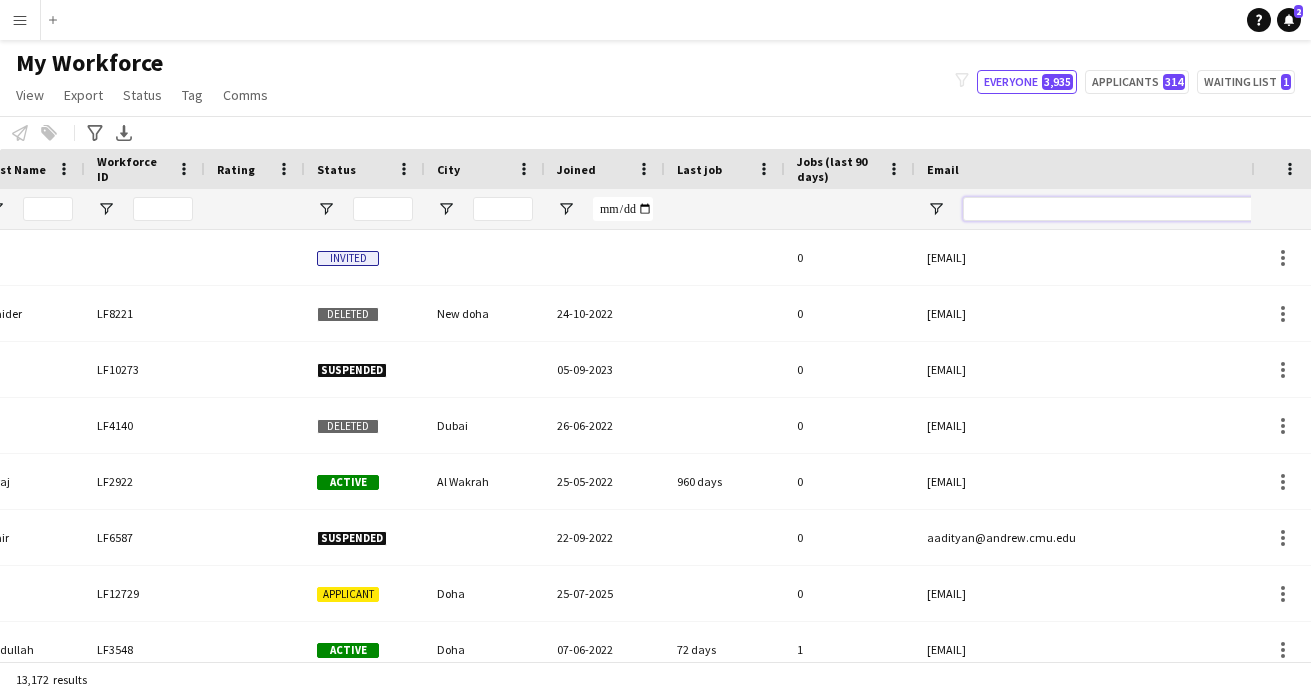 click at bounding box center (1133, 209) 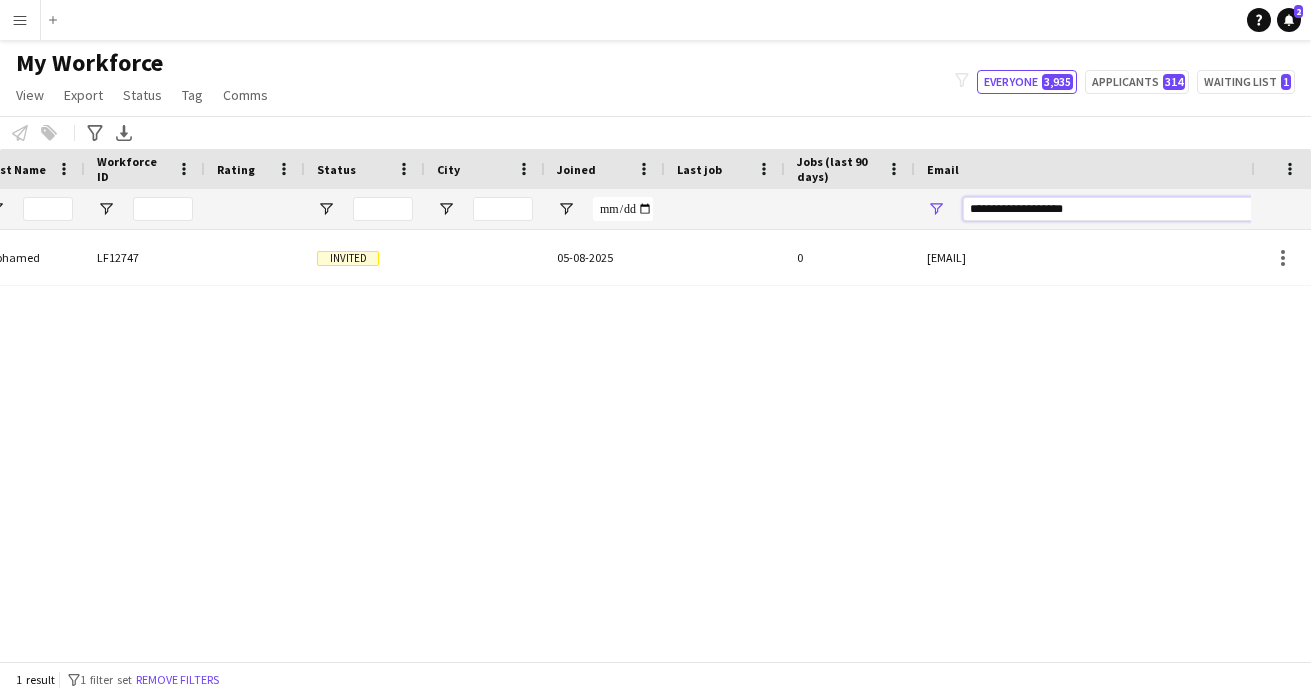 scroll, scrollTop: 0, scrollLeft: 17, axis: horizontal 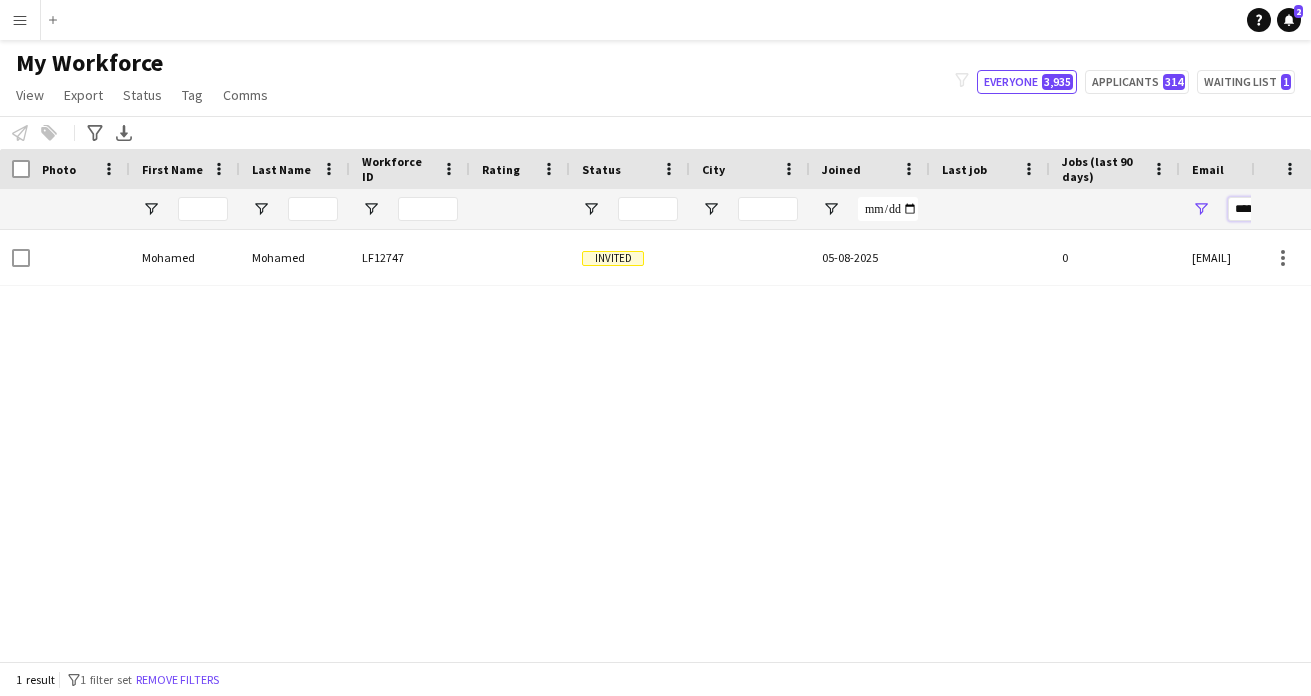 type on "**********" 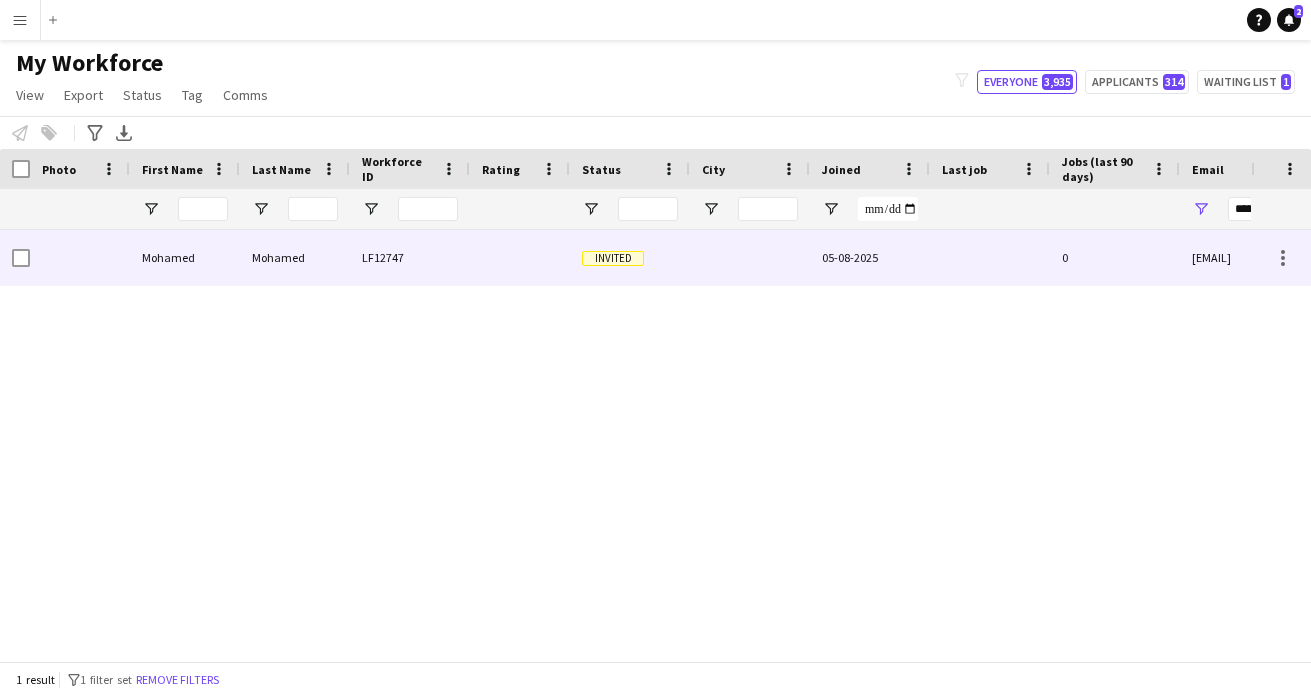 click on "Invited" at bounding box center [630, 257] 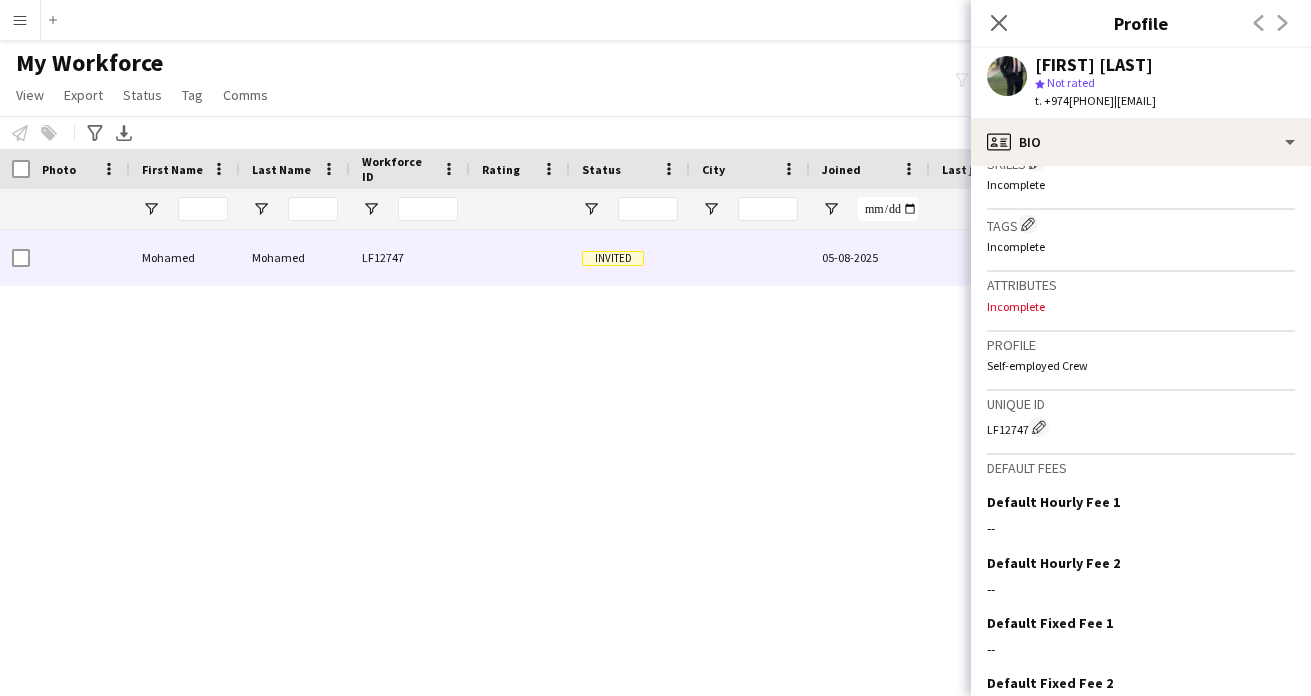 scroll, scrollTop: 695, scrollLeft: 0, axis: vertical 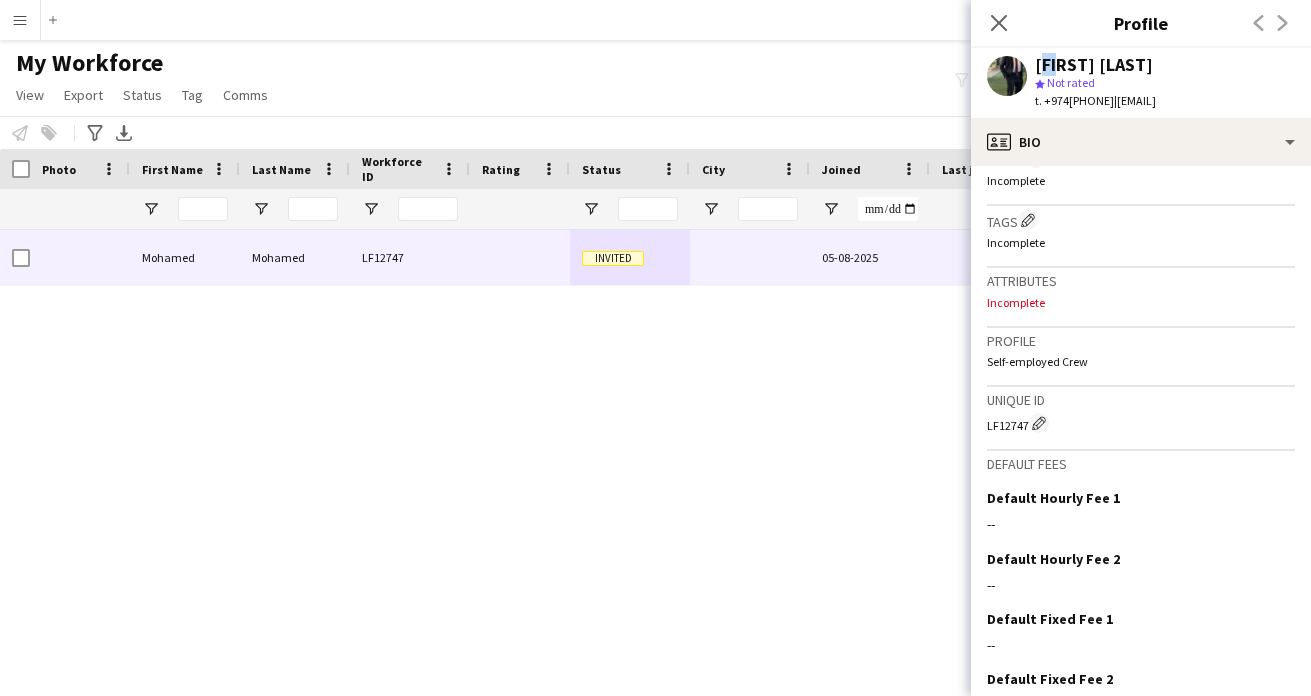 drag, startPoint x: 1035, startPoint y: 67, endPoint x: 1064, endPoint y: 65, distance: 29.068884 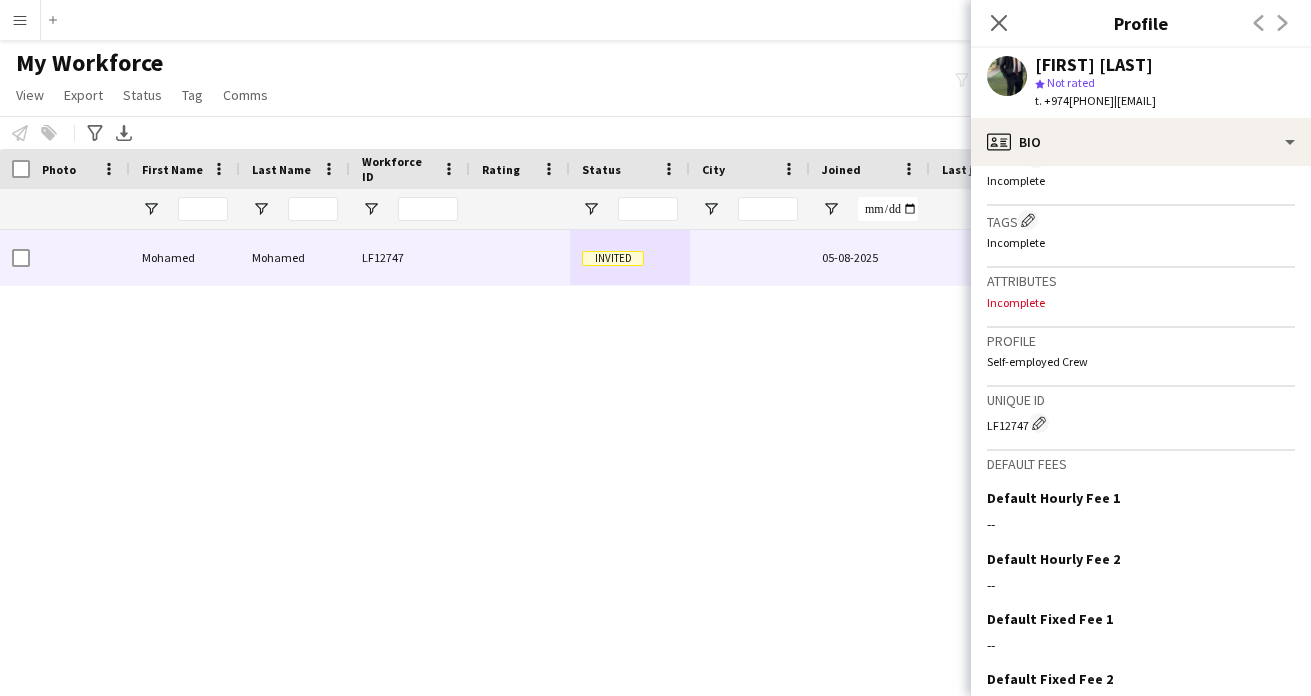 click on "[FIRST] [LAST]" 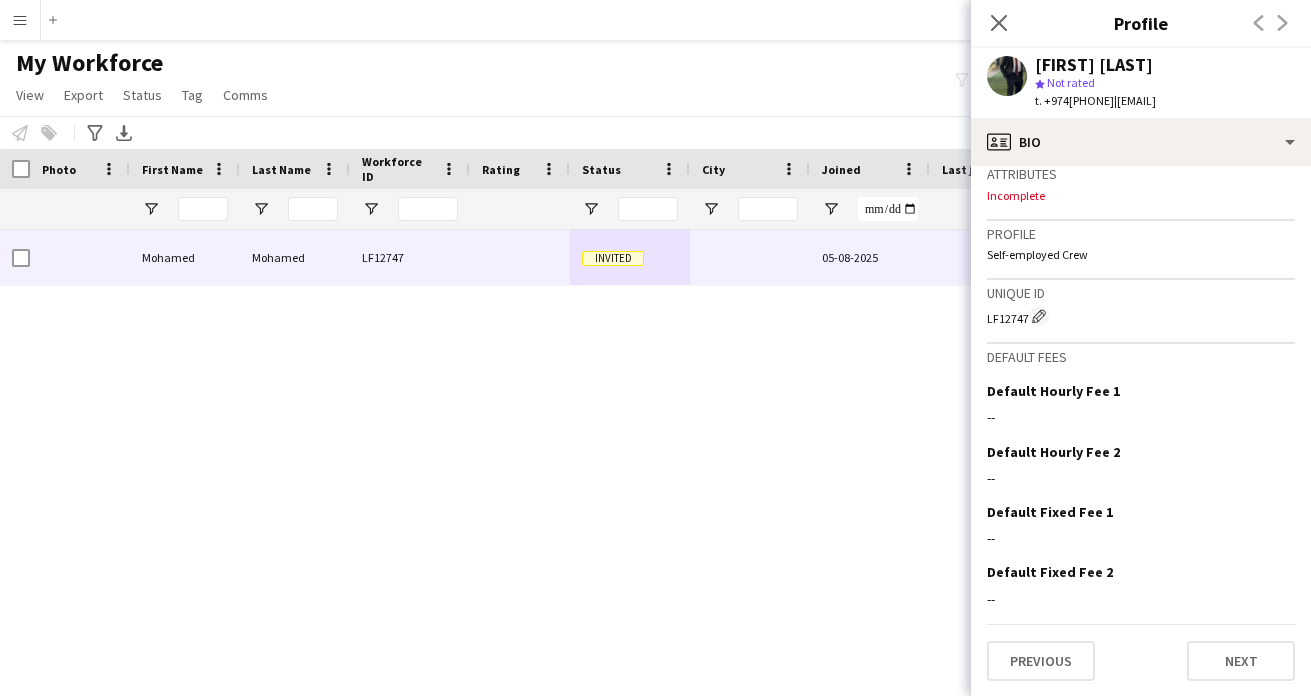 drag, startPoint x: 984, startPoint y: 312, endPoint x: 1028, endPoint y: 314, distance: 44.04543 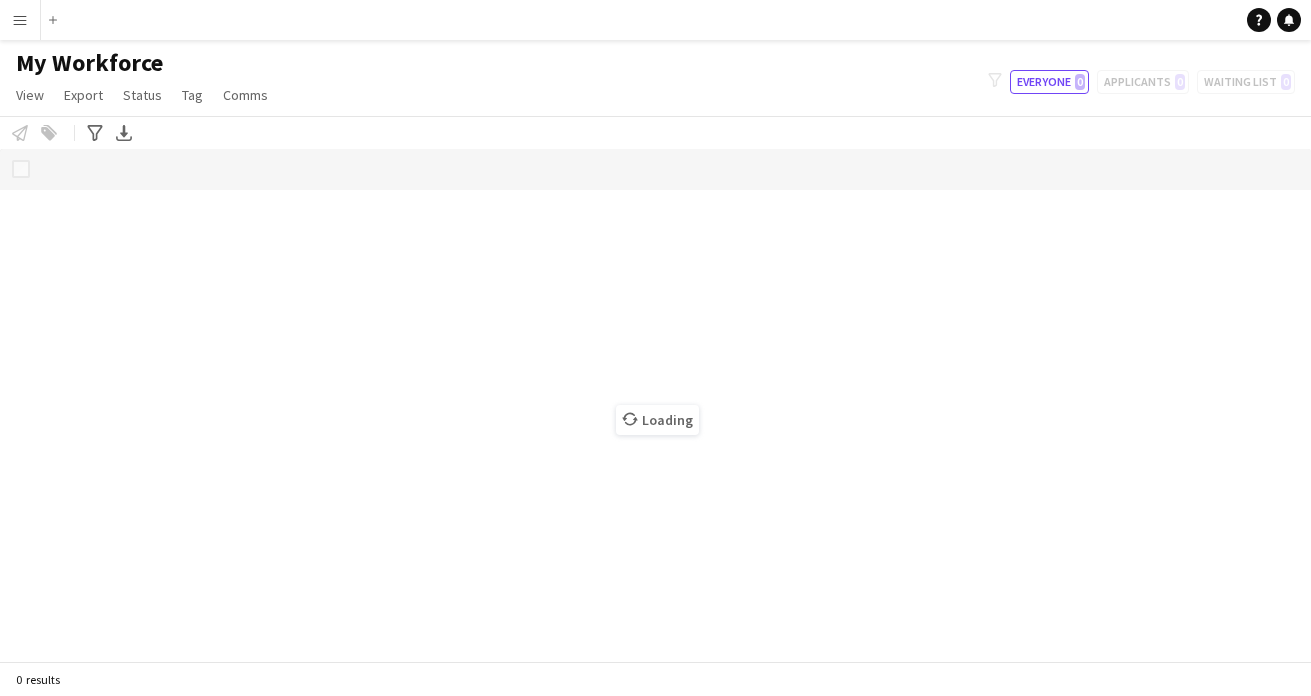 scroll, scrollTop: 0, scrollLeft: 0, axis: both 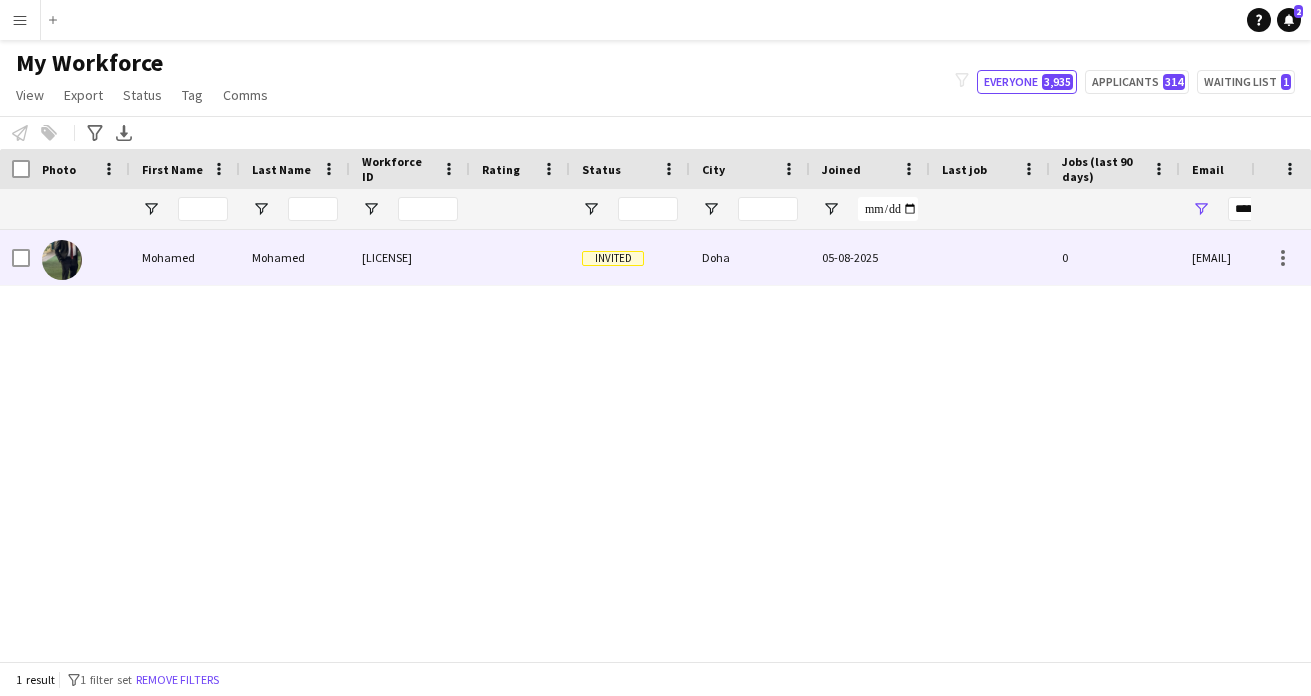 click on "Invited" at bounding box center [630, 257] 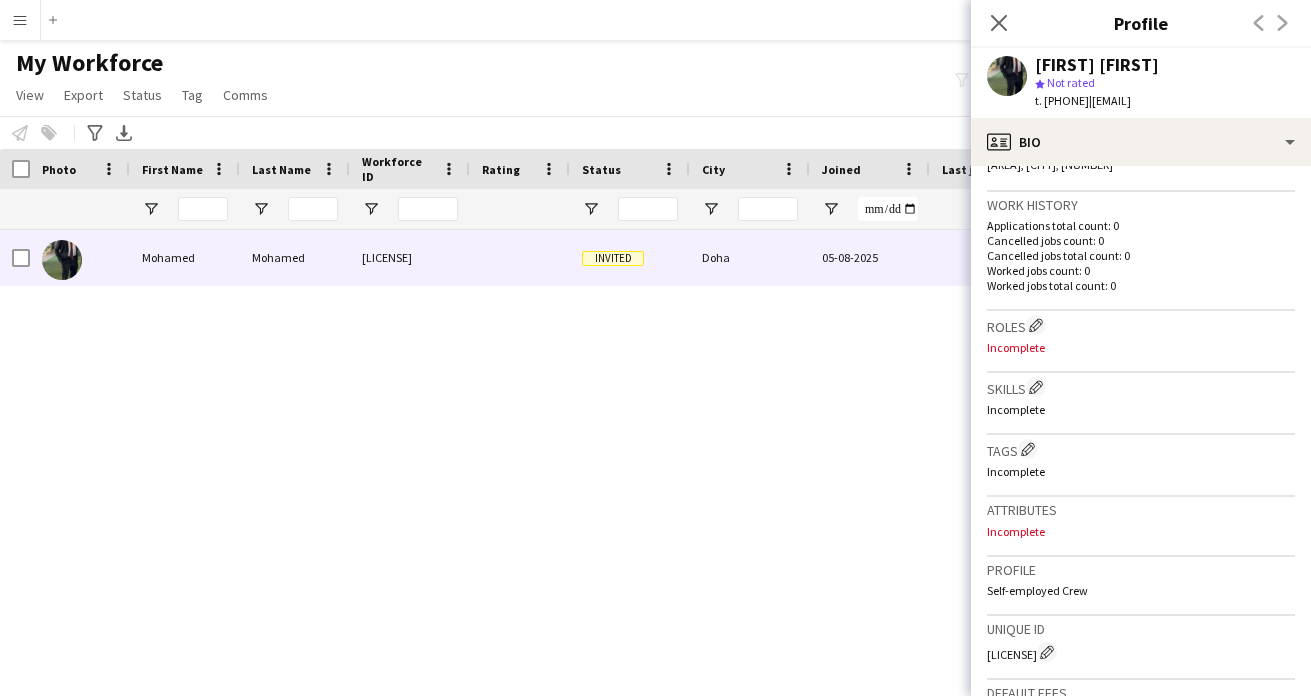 scroll, scrollTop: 803, scrollLeft: 0, axis: vertical 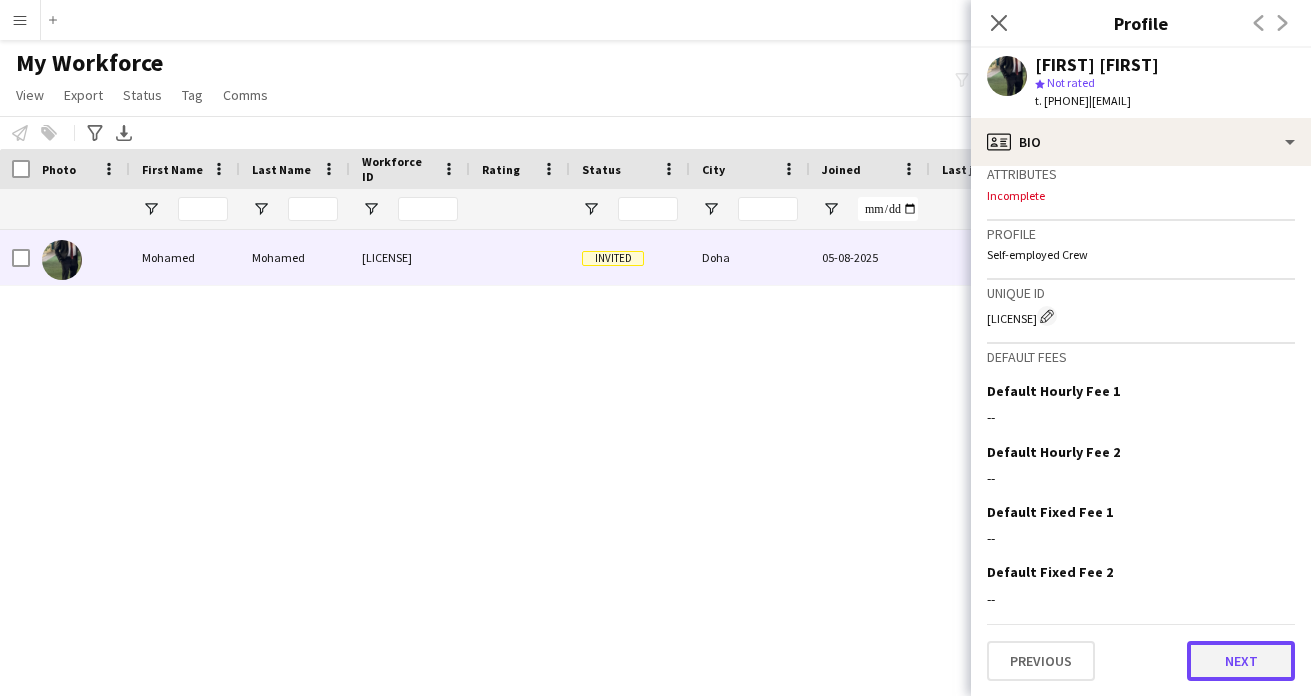 click on "Next" 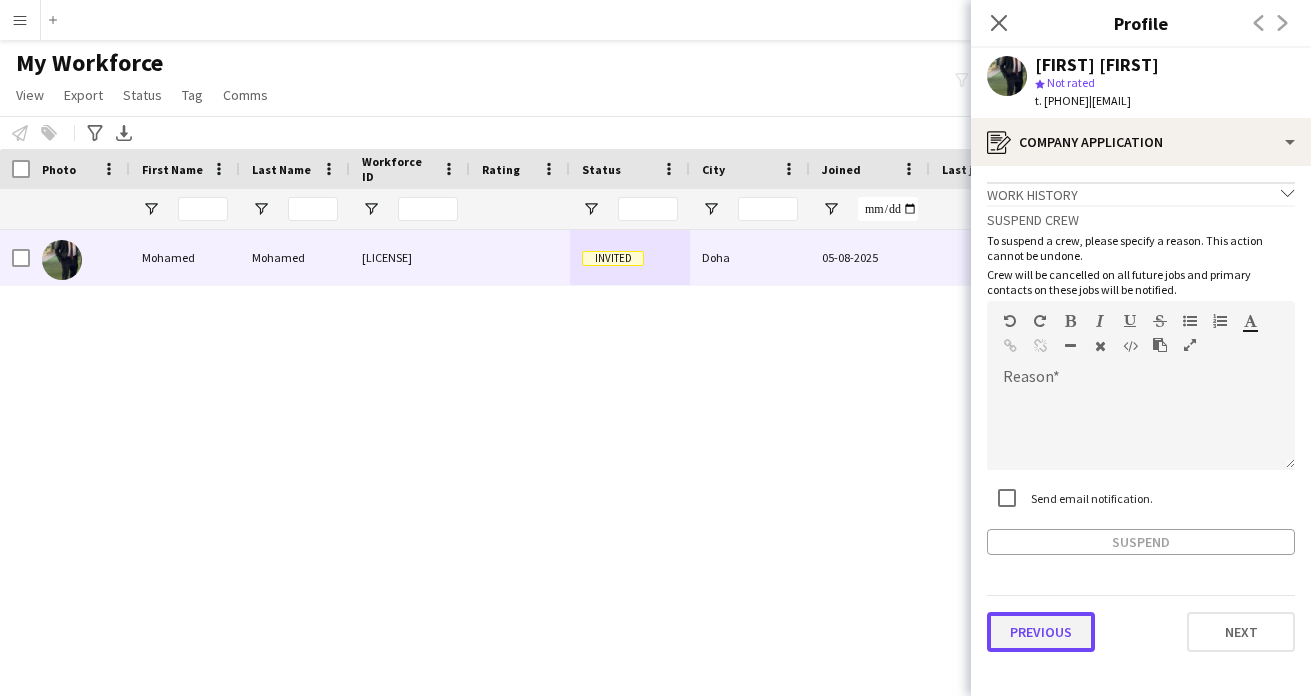 click on "Previous" 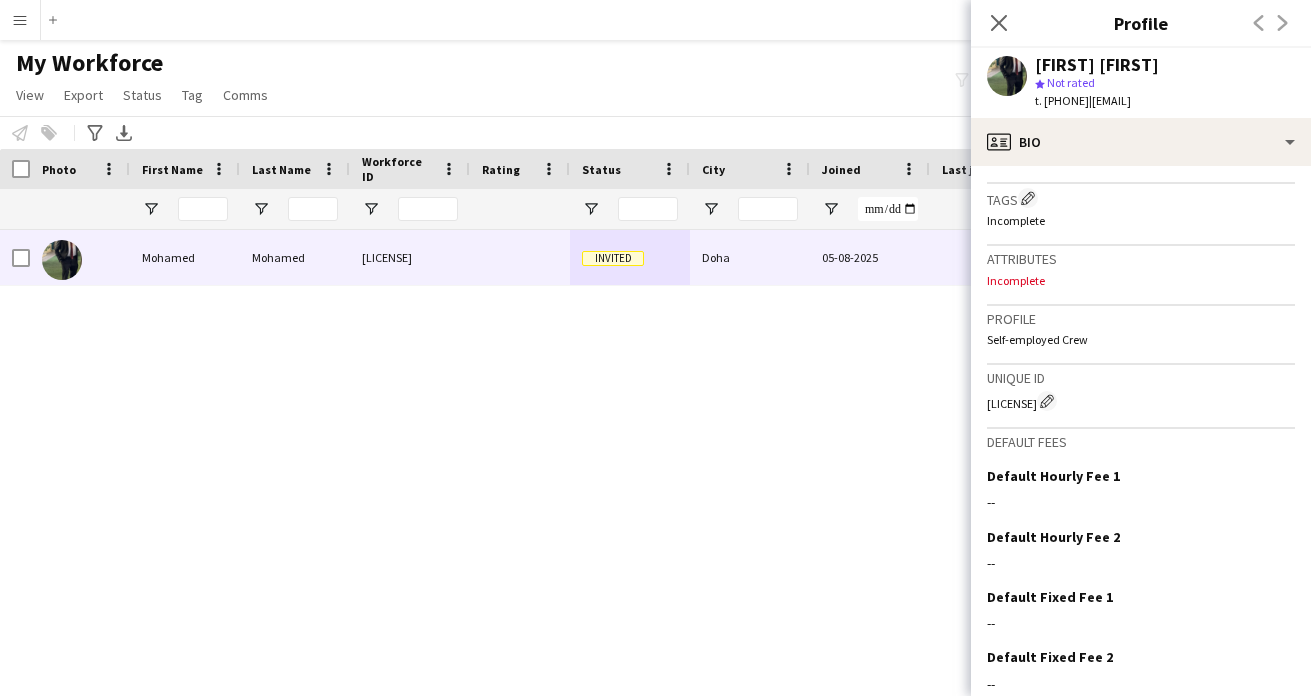 scroll, scrollTop: 803, scrollLeft: 0, axis: vertical 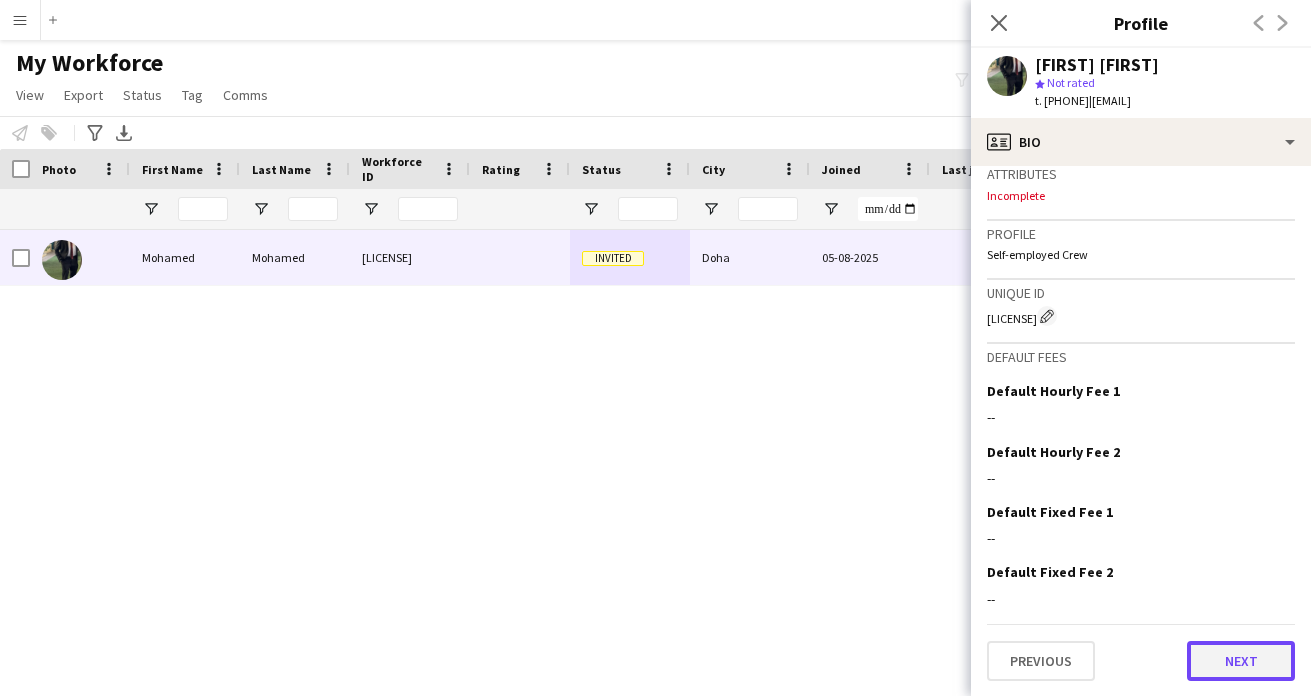 click on "Next" 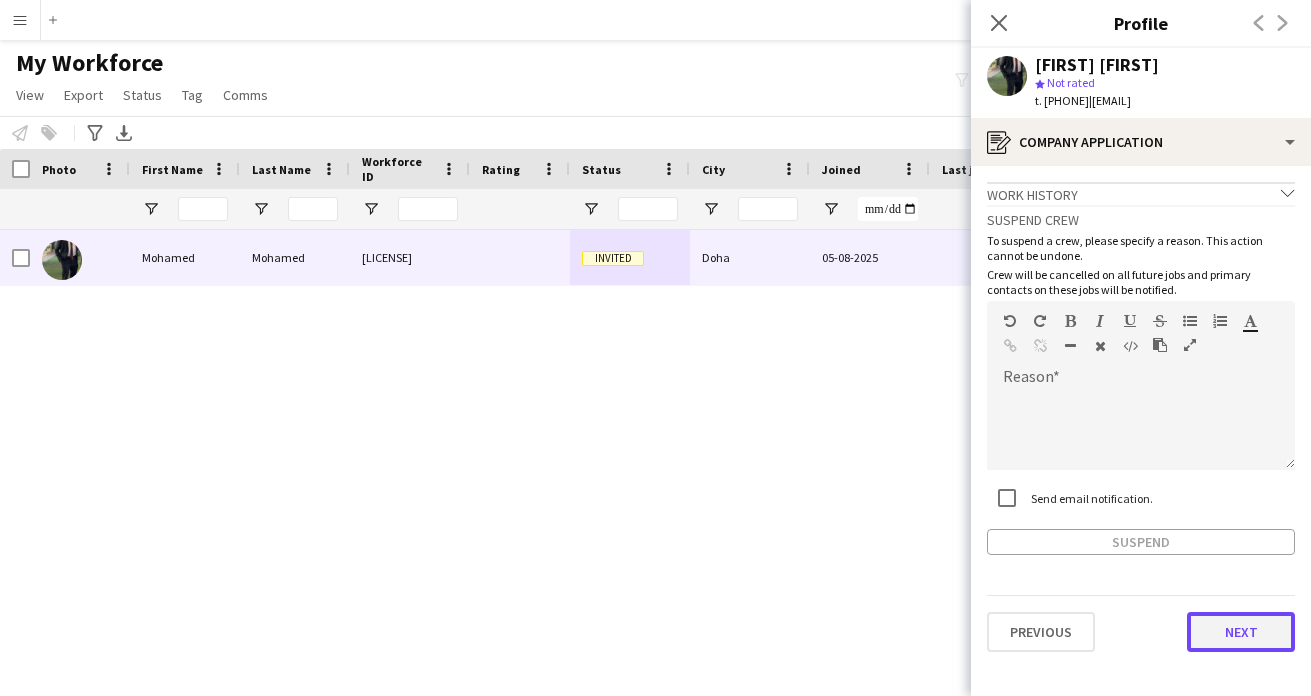 click on "Next" 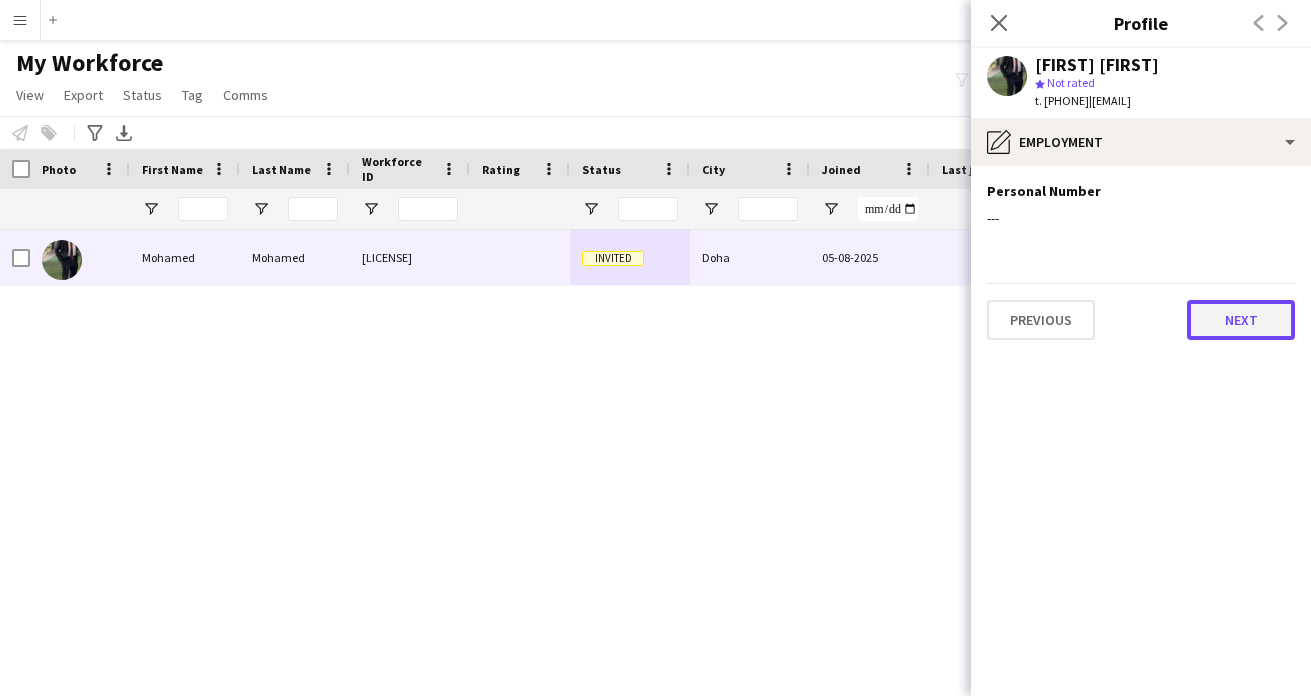 click on "Next" 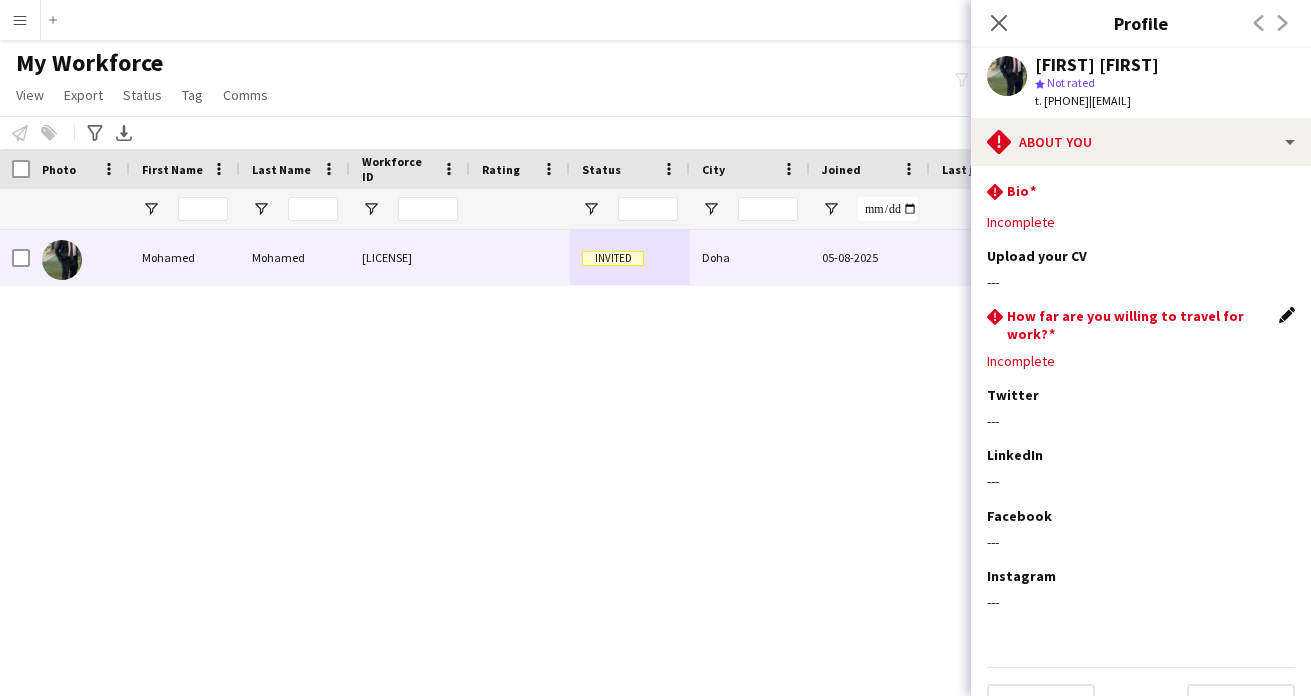 click on "Edit this field" 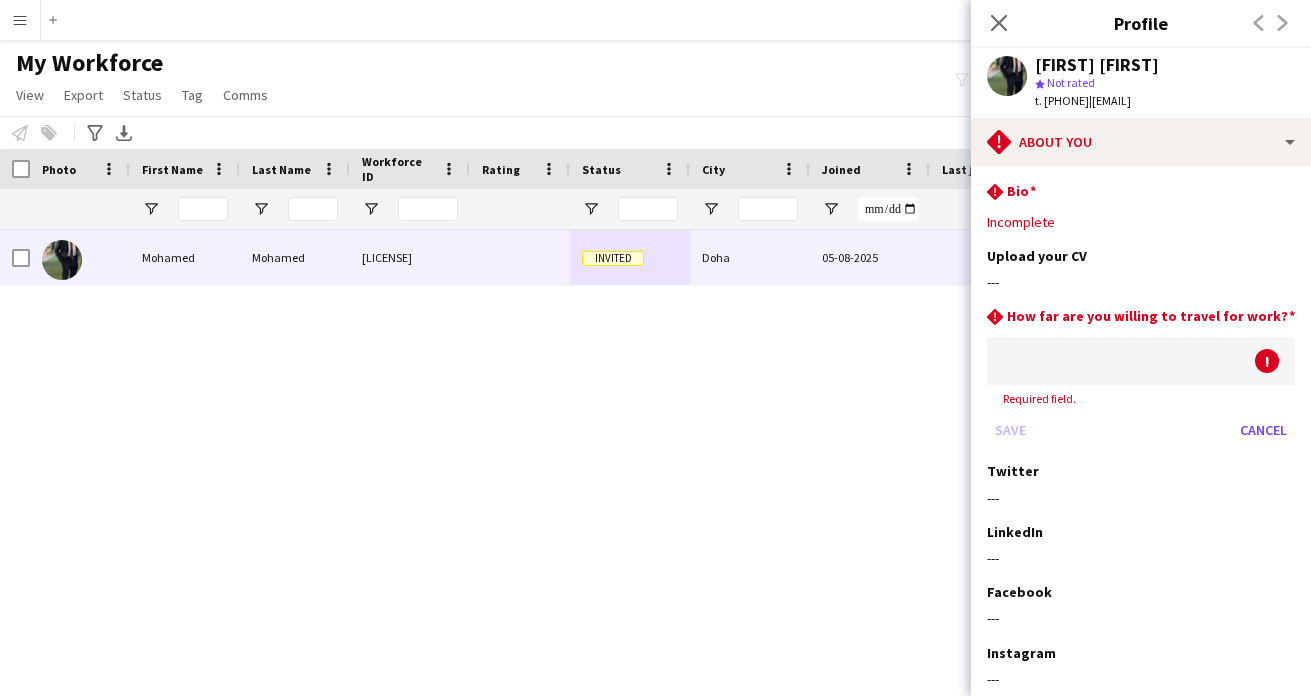 click at bounding box center (1121, 361) 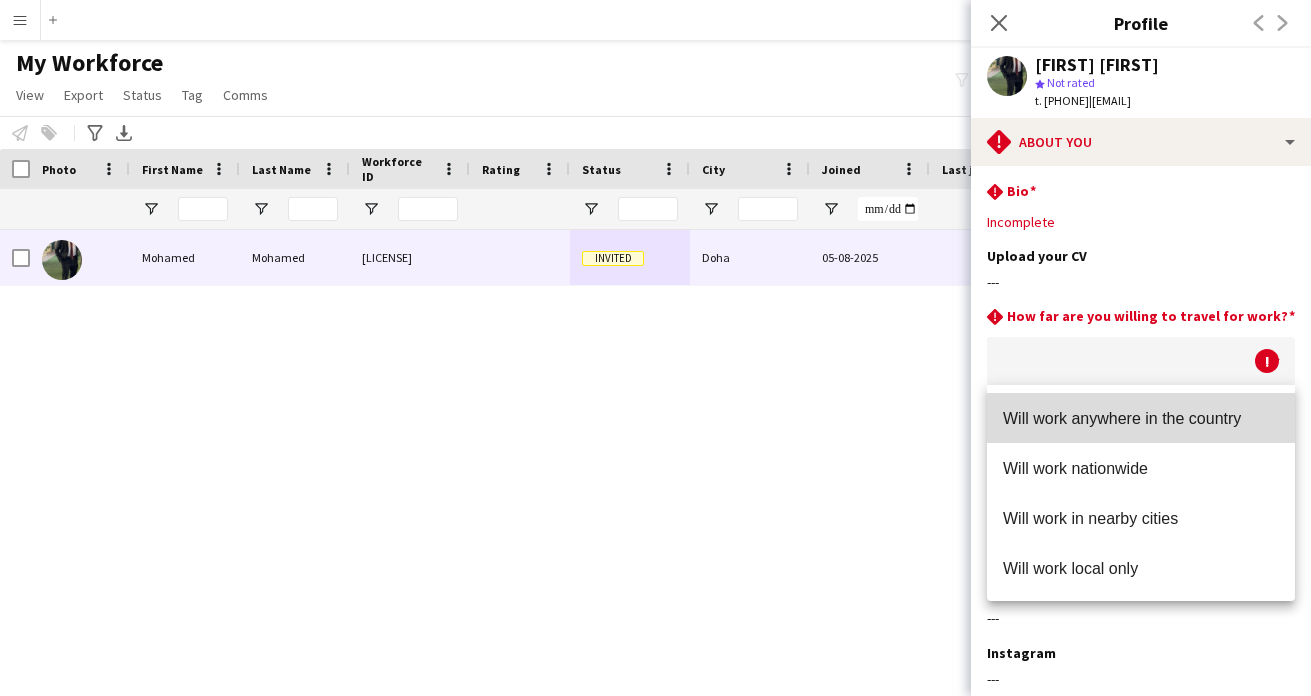 click on "Will work anywhere in the country" at bounding box center [1141, 418] 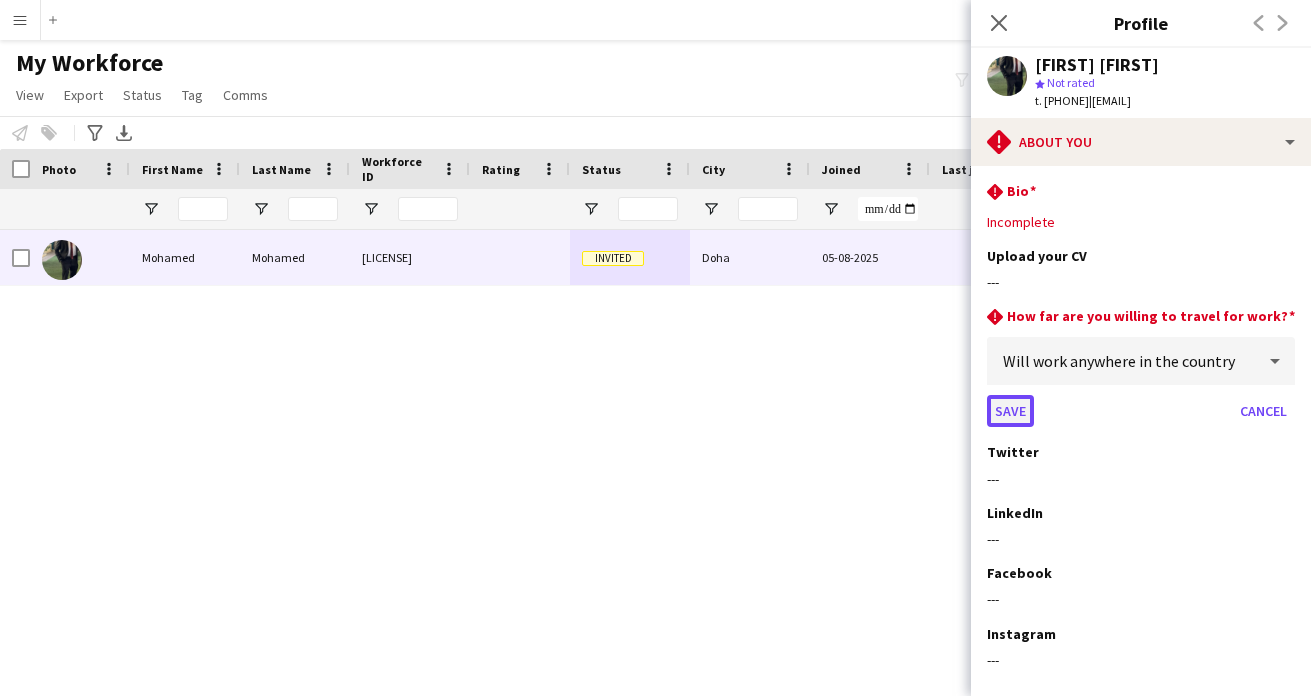 click on "Save" 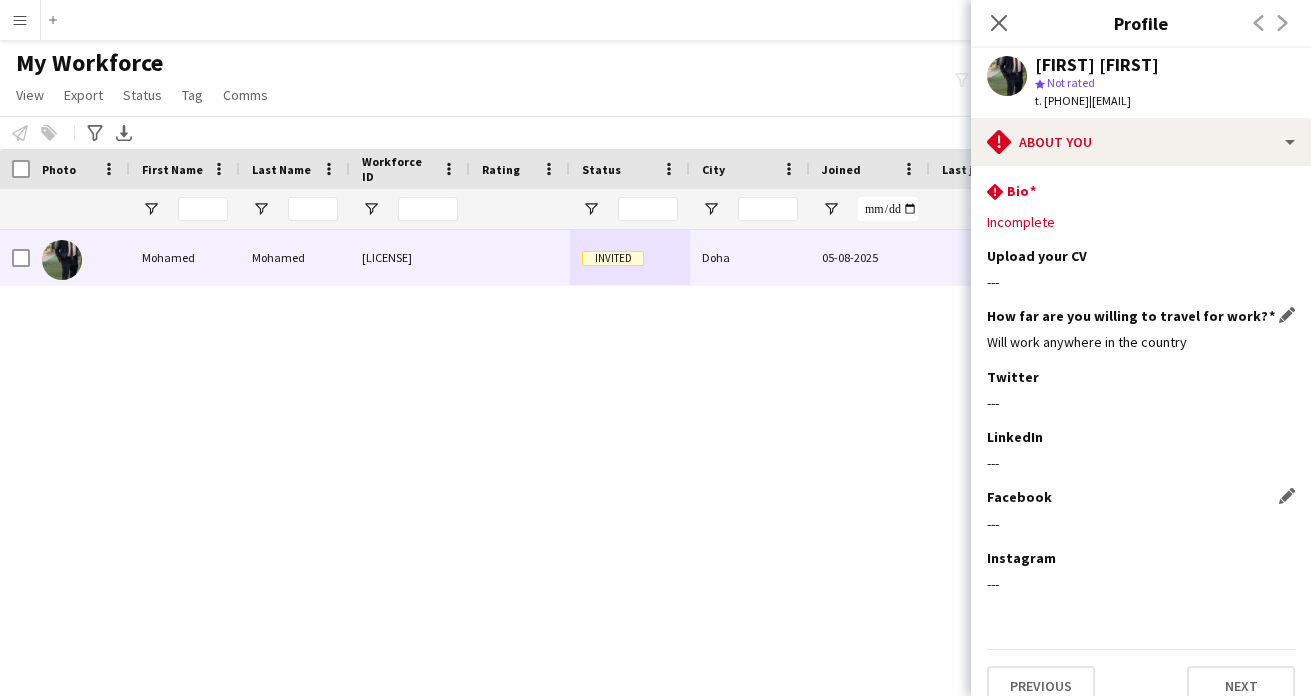 scroll, scrollTop: 26, scrollLeft: 0, axis: vertical 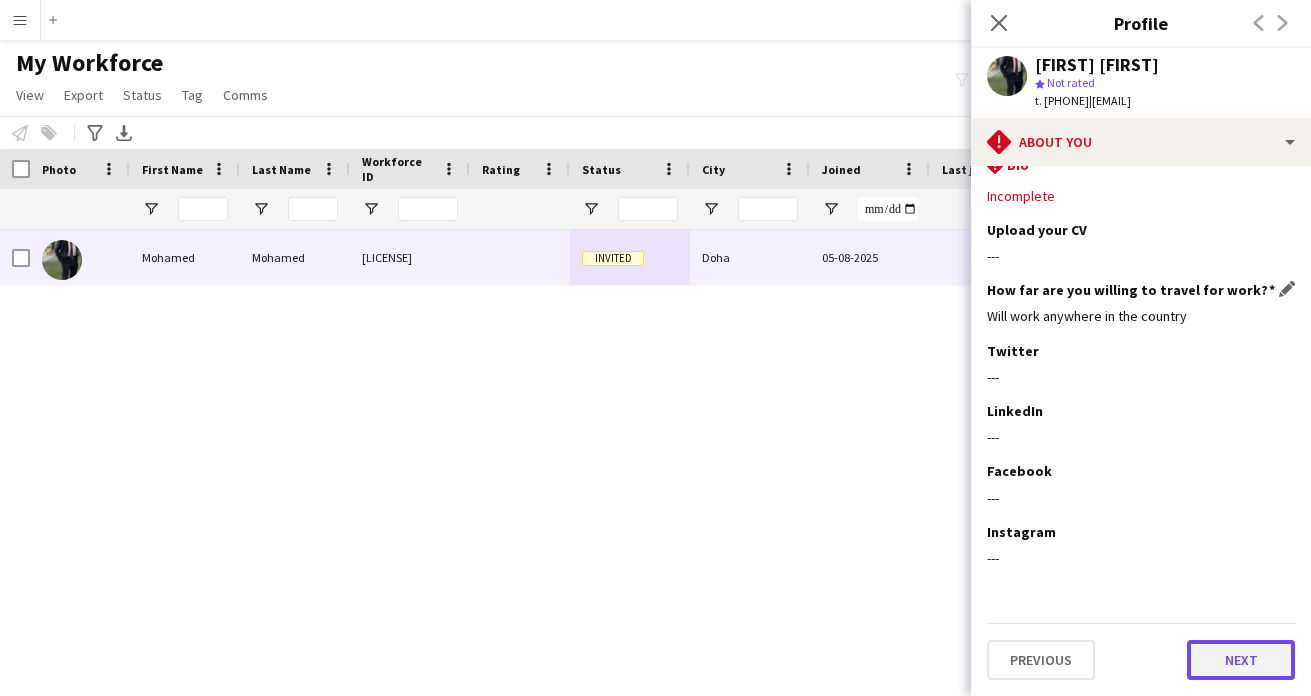 click on "Next" 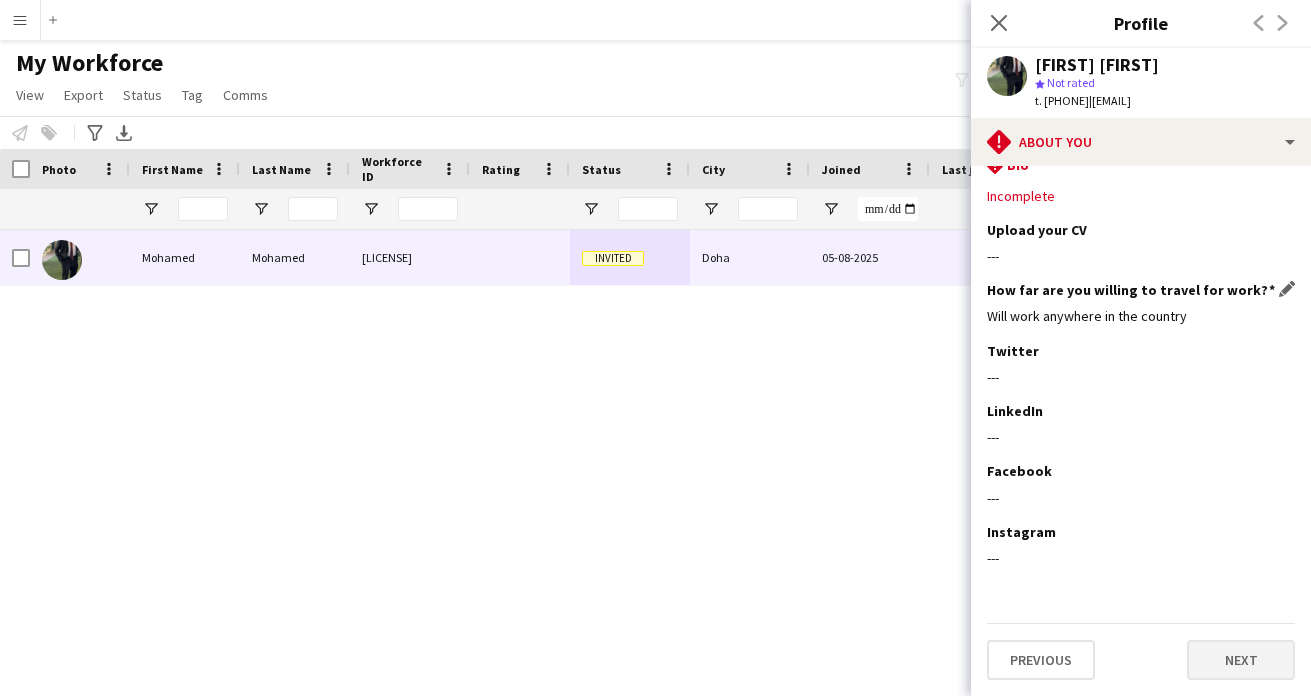 scroll, scrollTop: 0, scrollLeft: 0, axis: both 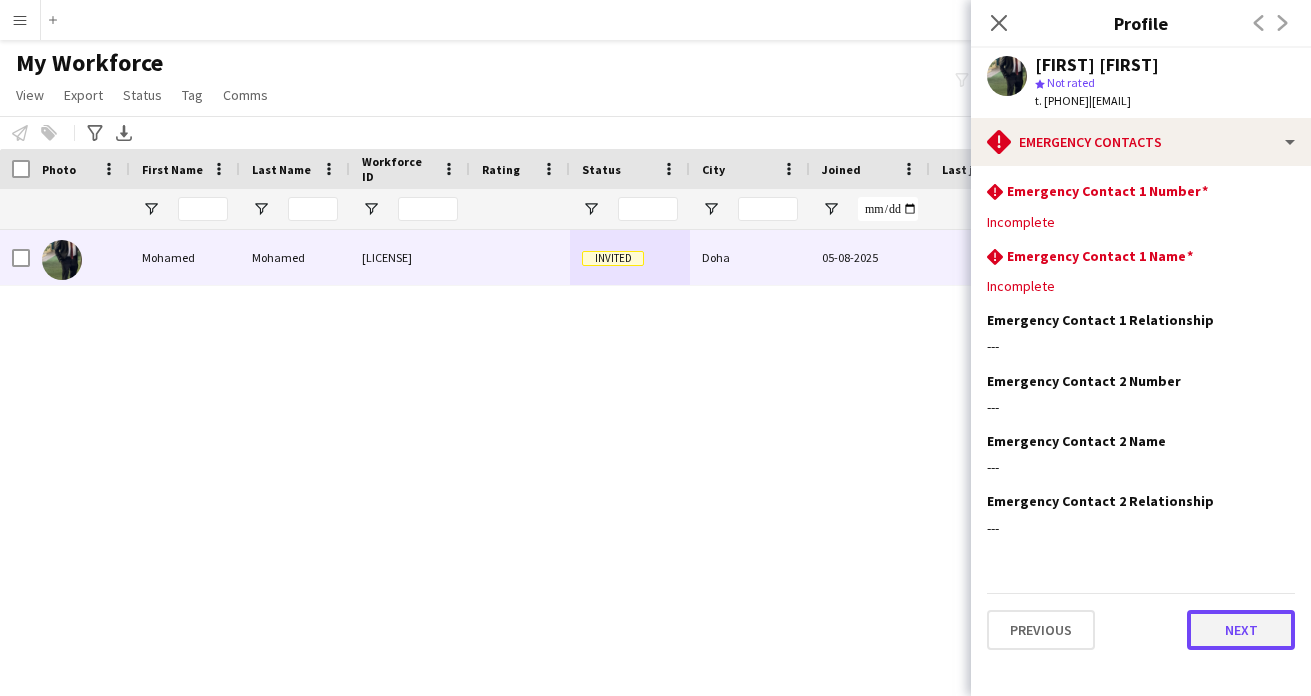 click on "Next" 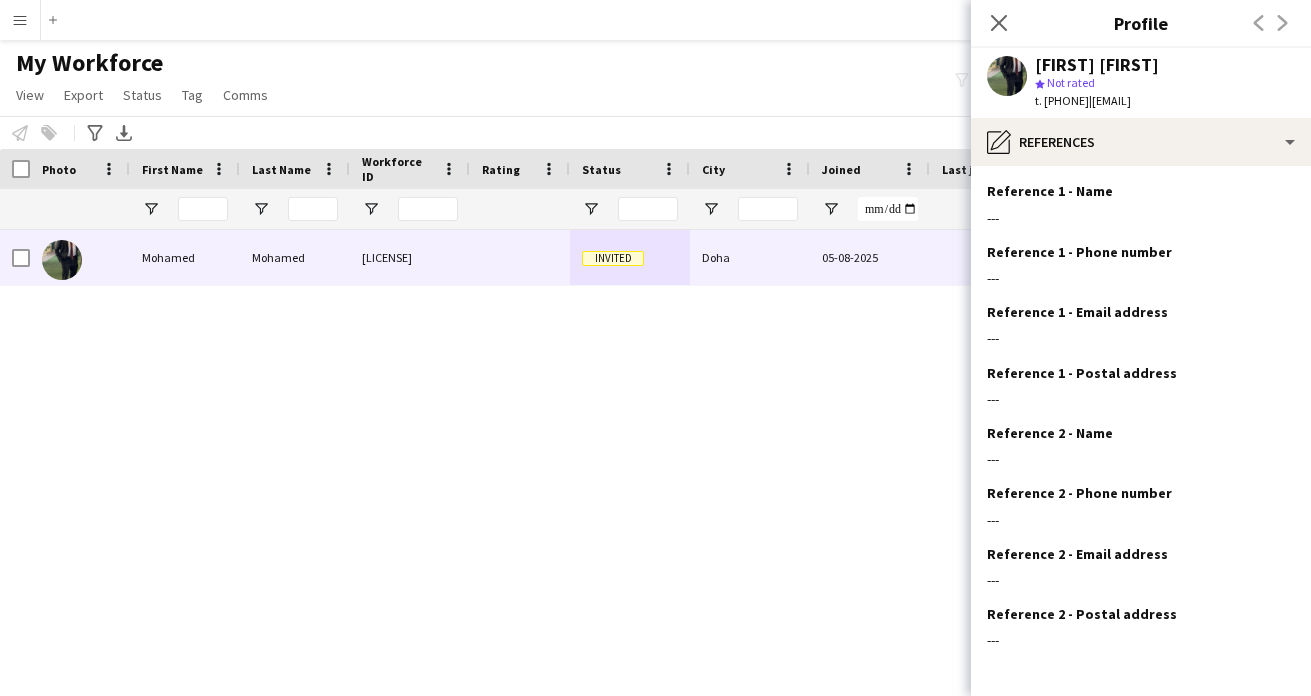 click on "---" 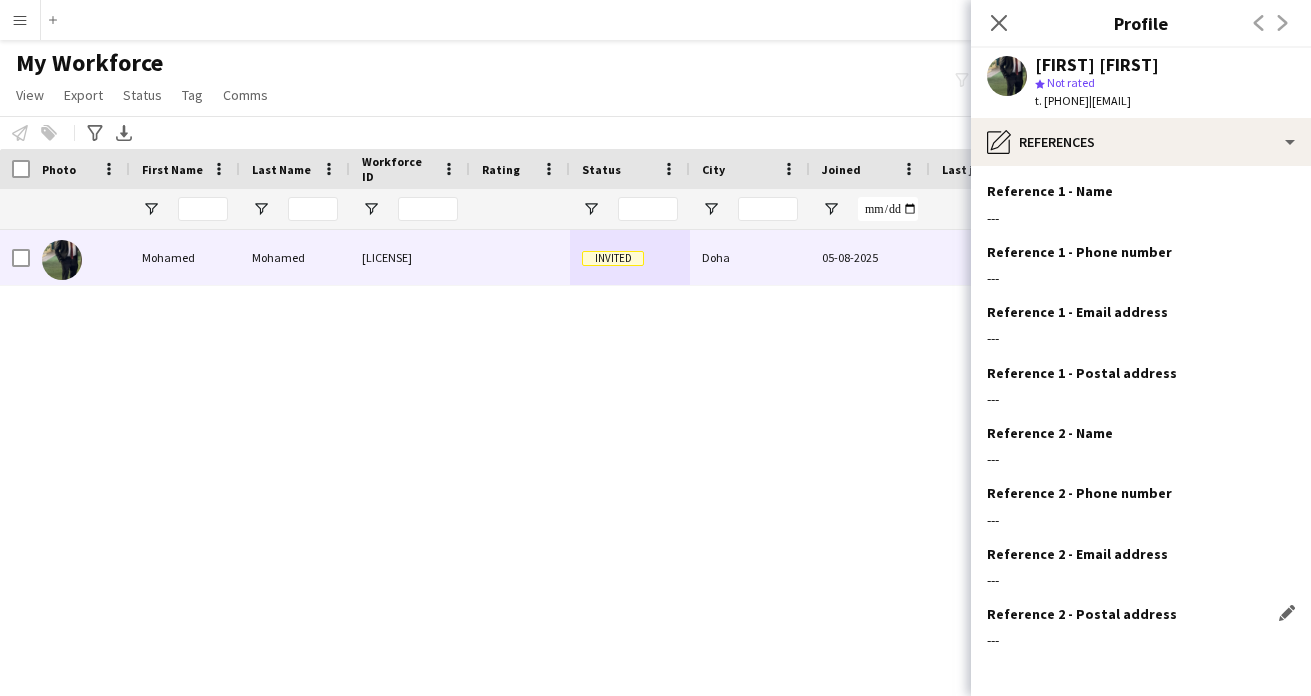 scroll, scrollTop: 82, scrollLeft: 0, axis: vertical 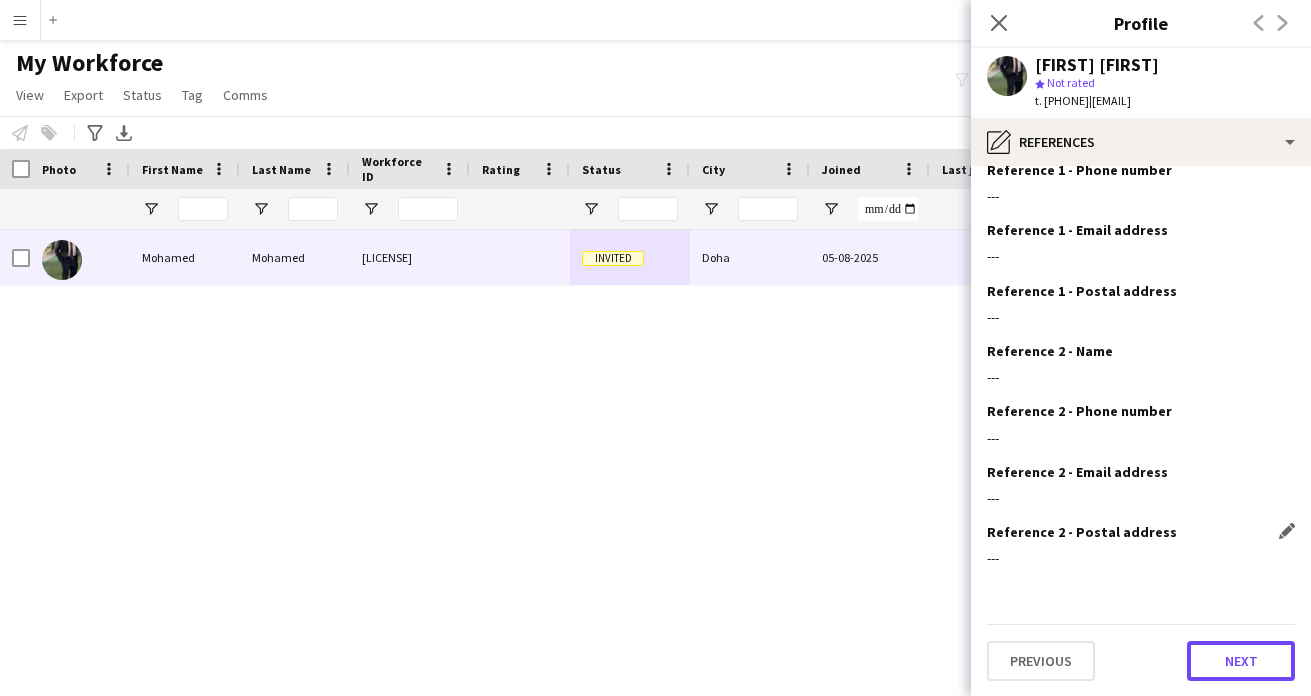 click on "Next" 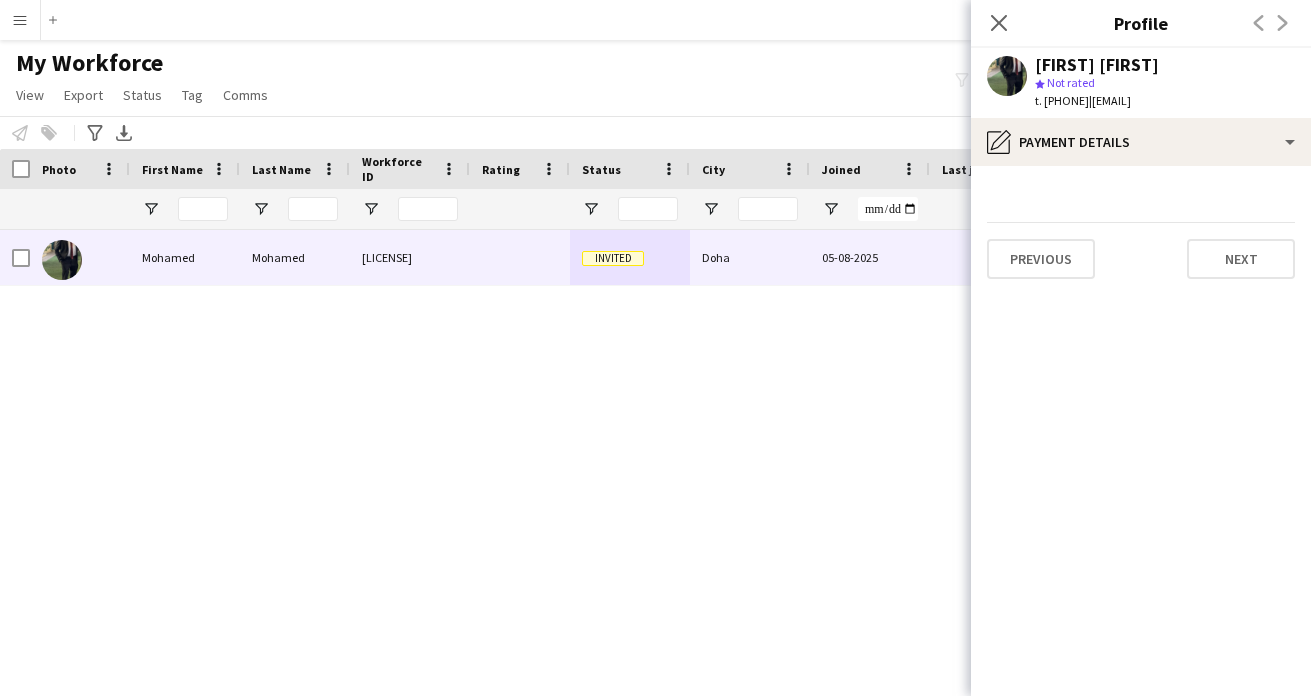scroll, scrollTop: 0, scrollLeft: 0, axis: both 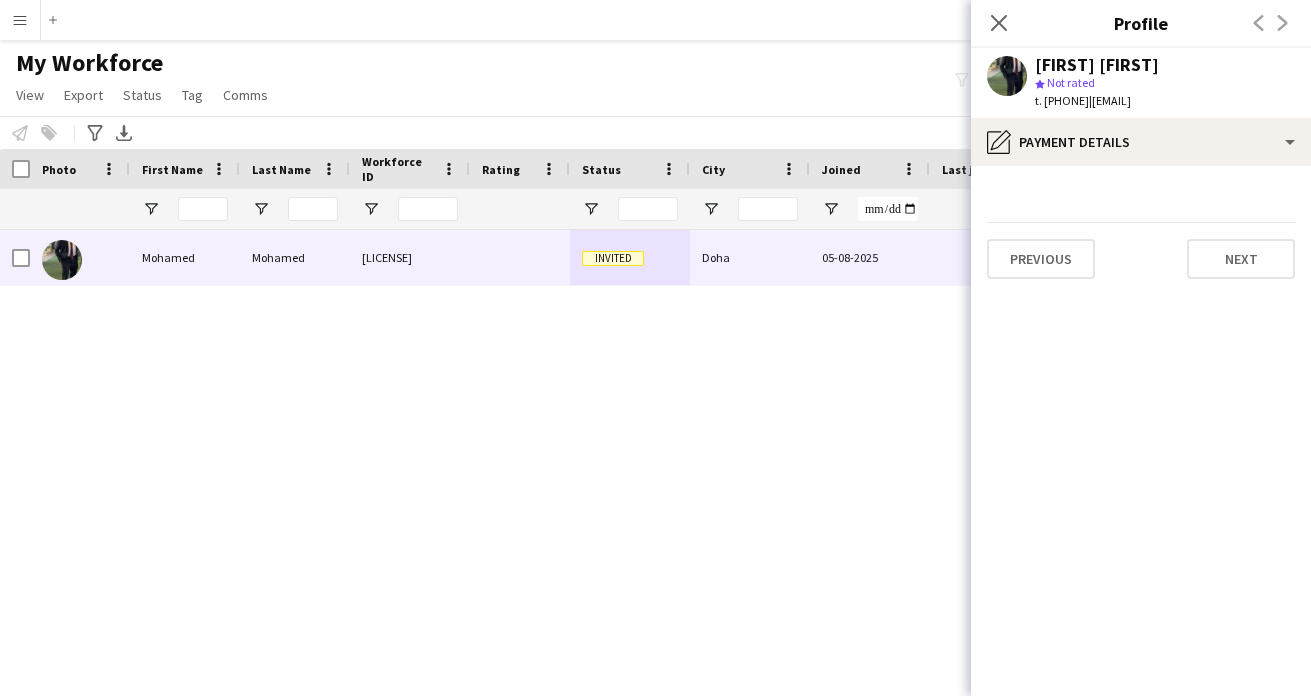 click on "Previous   Next" 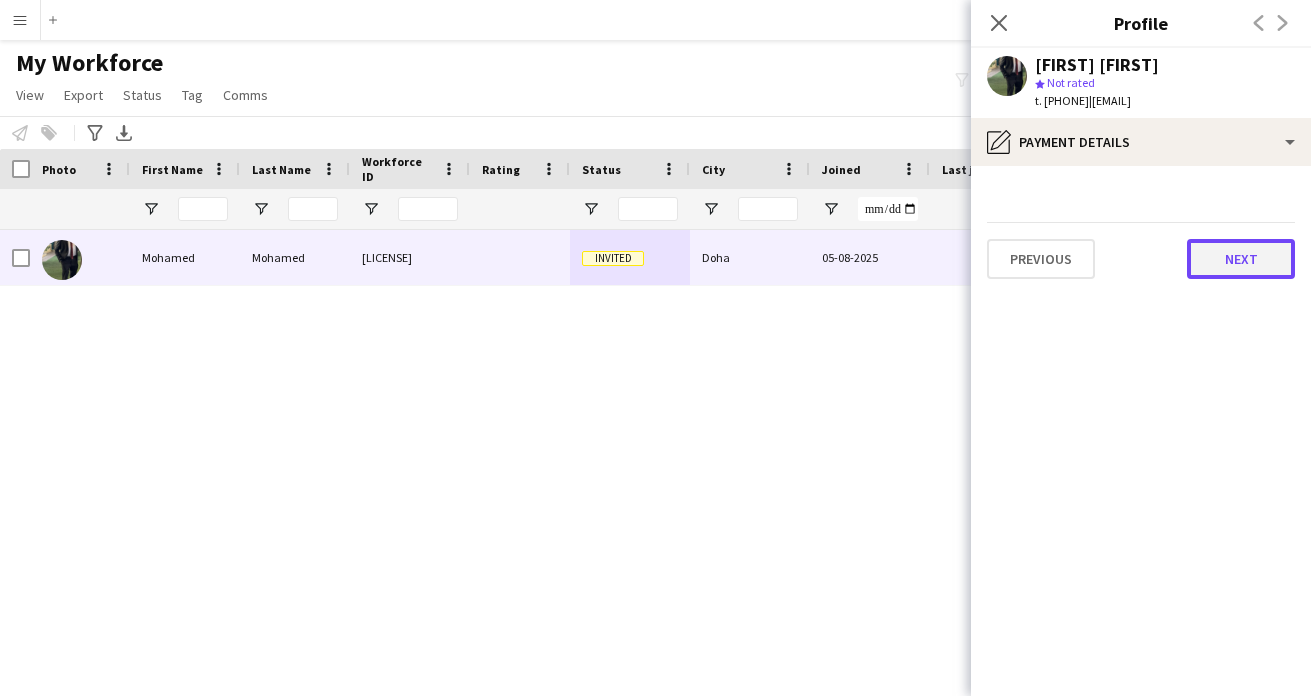 click on "Next" 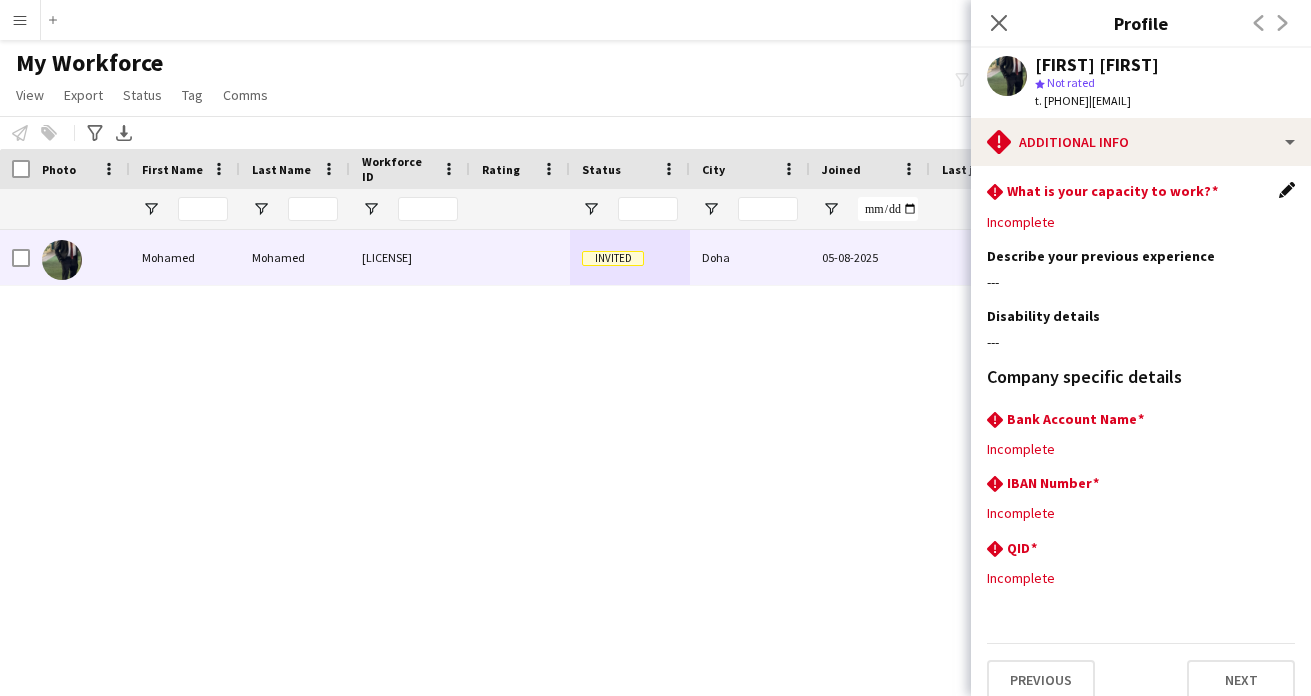 click on "Edit this field" 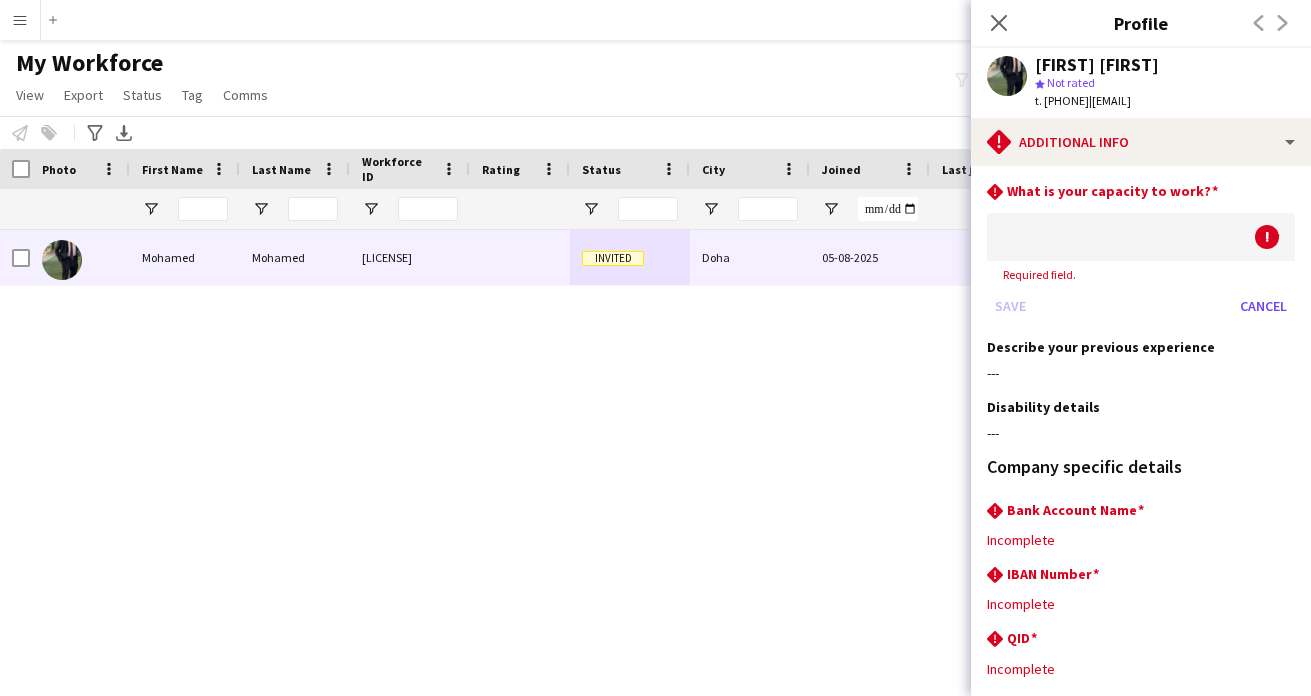 click at bounding box center [1121, 237] 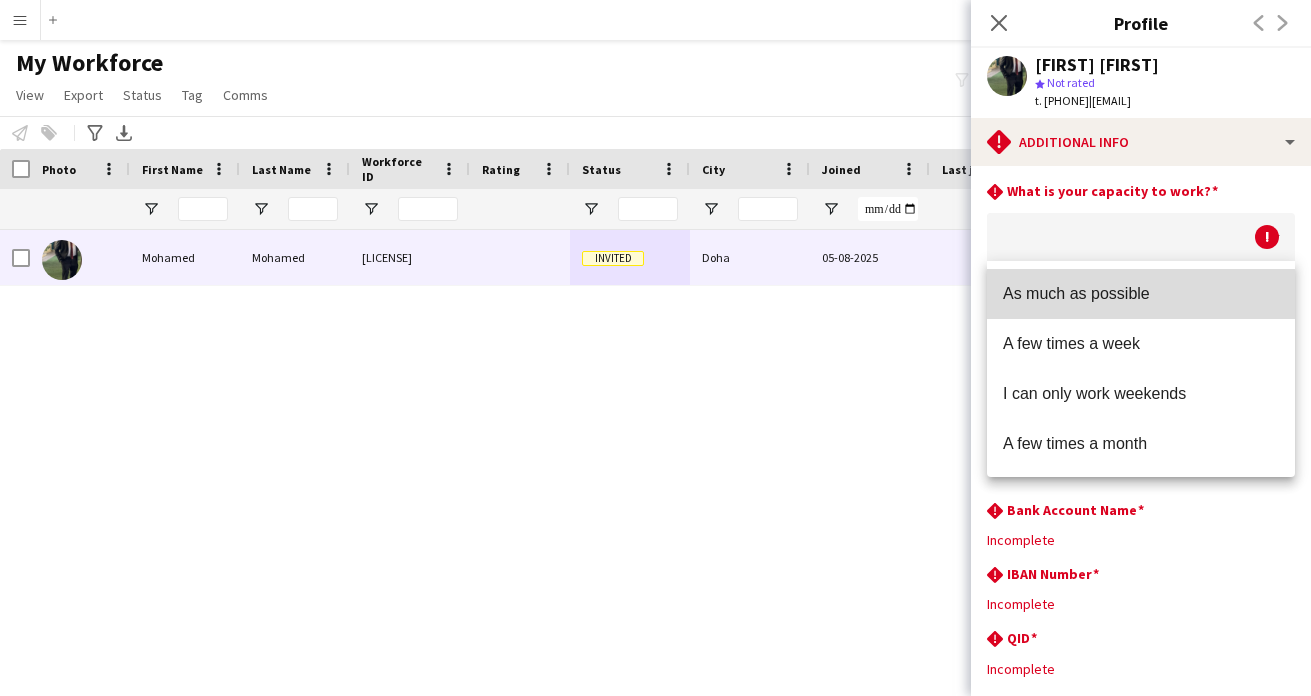 click on "As much as possible" at bounding box center (1141, 293) 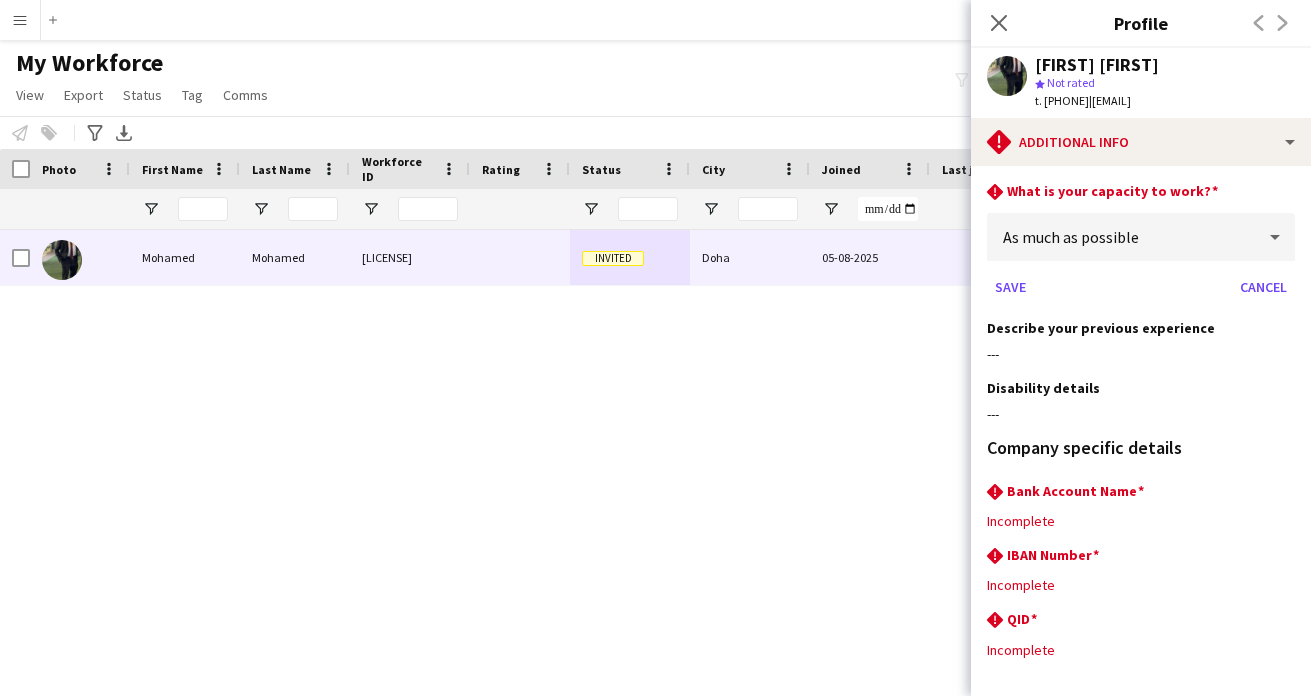 scroll, scrollTop: 92, scrollLeft: 0, axis: vertical 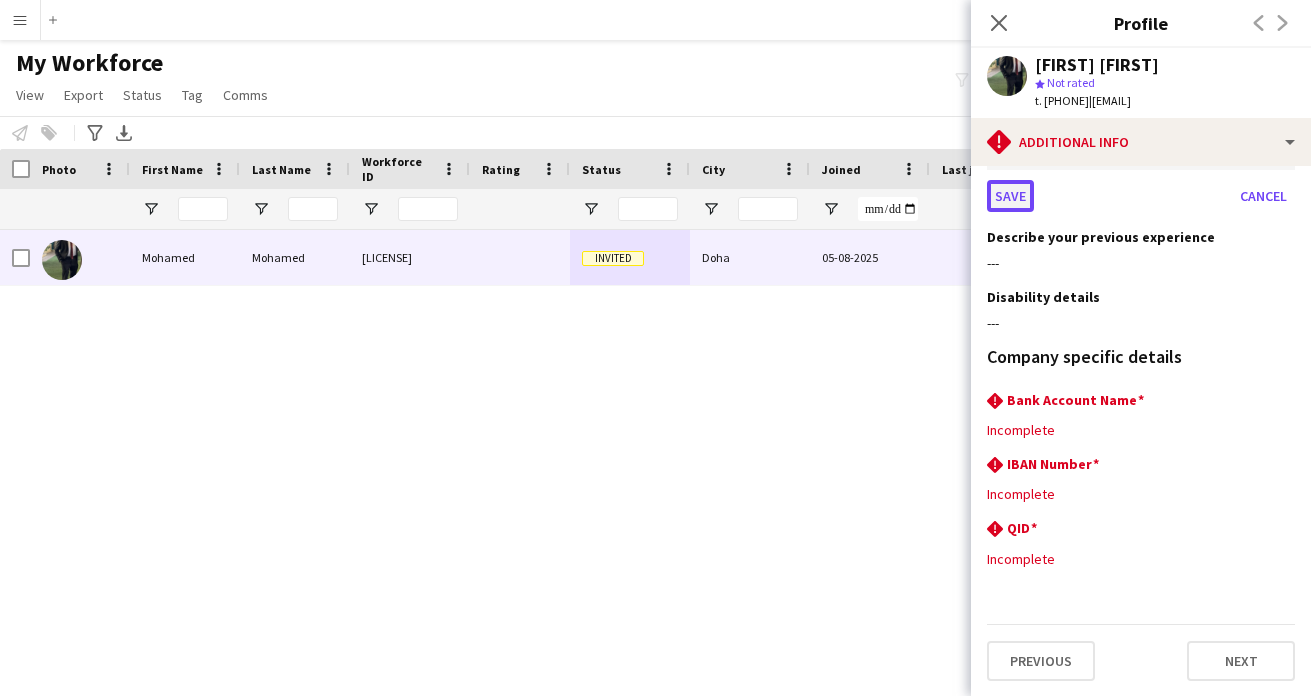 click on "Save" 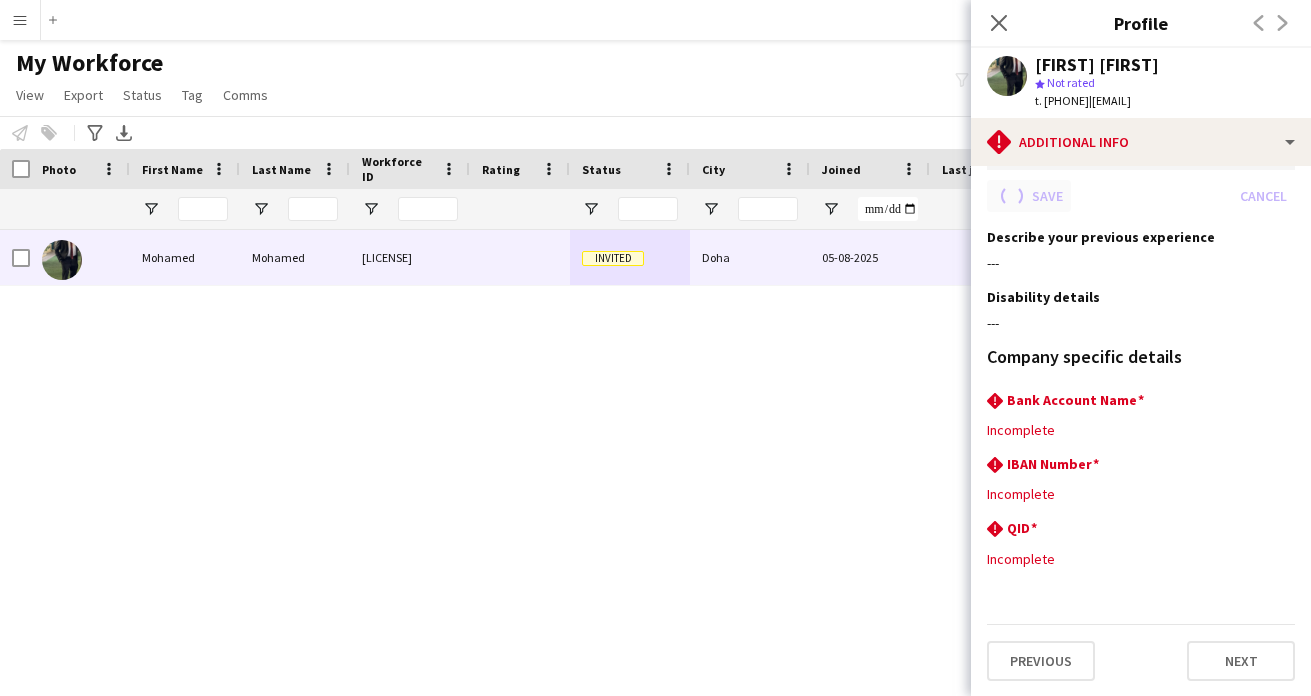 scroll, scrollTop: 16, scrollLeft: 0, axis: vertical 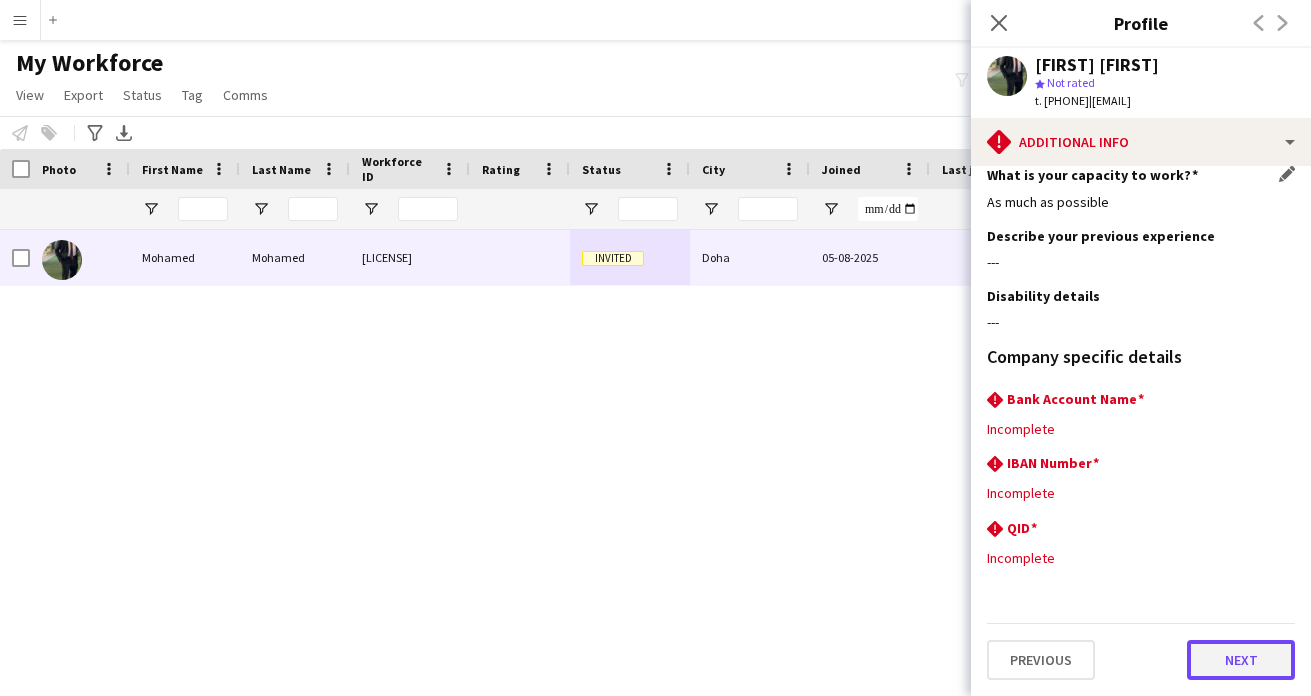 click on "Next" 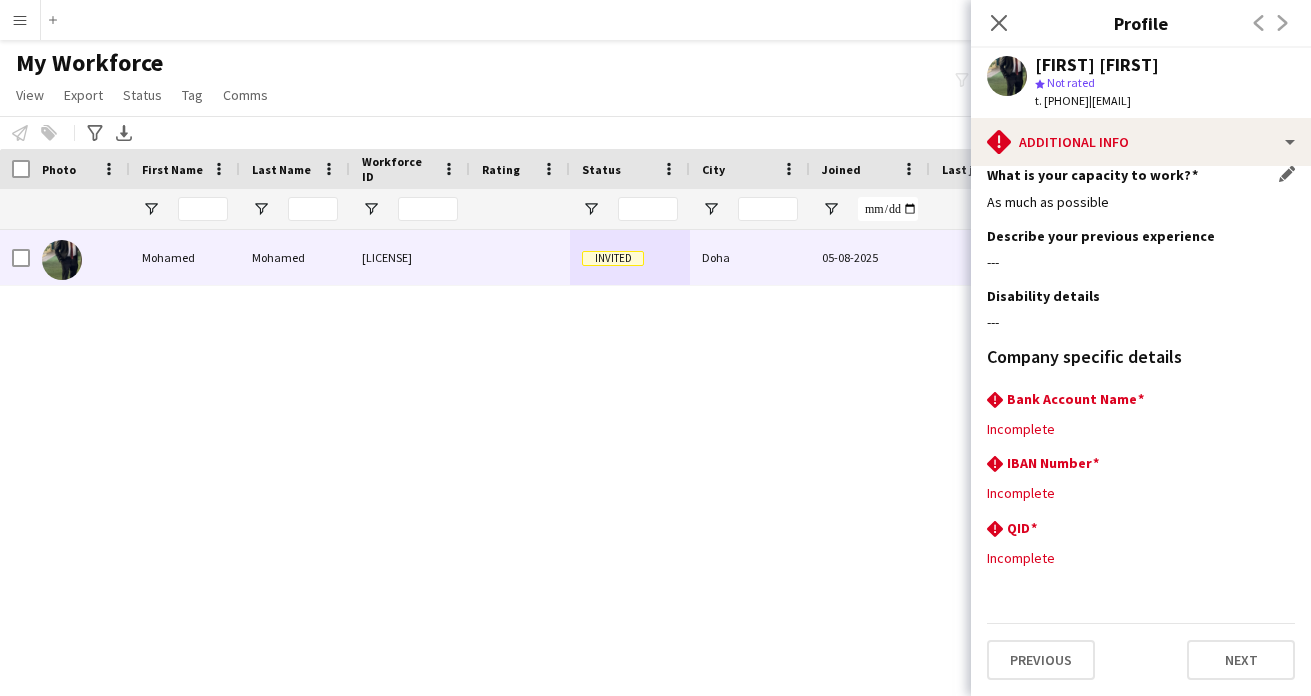 scroll, scrollTop: 0, scrollLeft: 0, axis: both 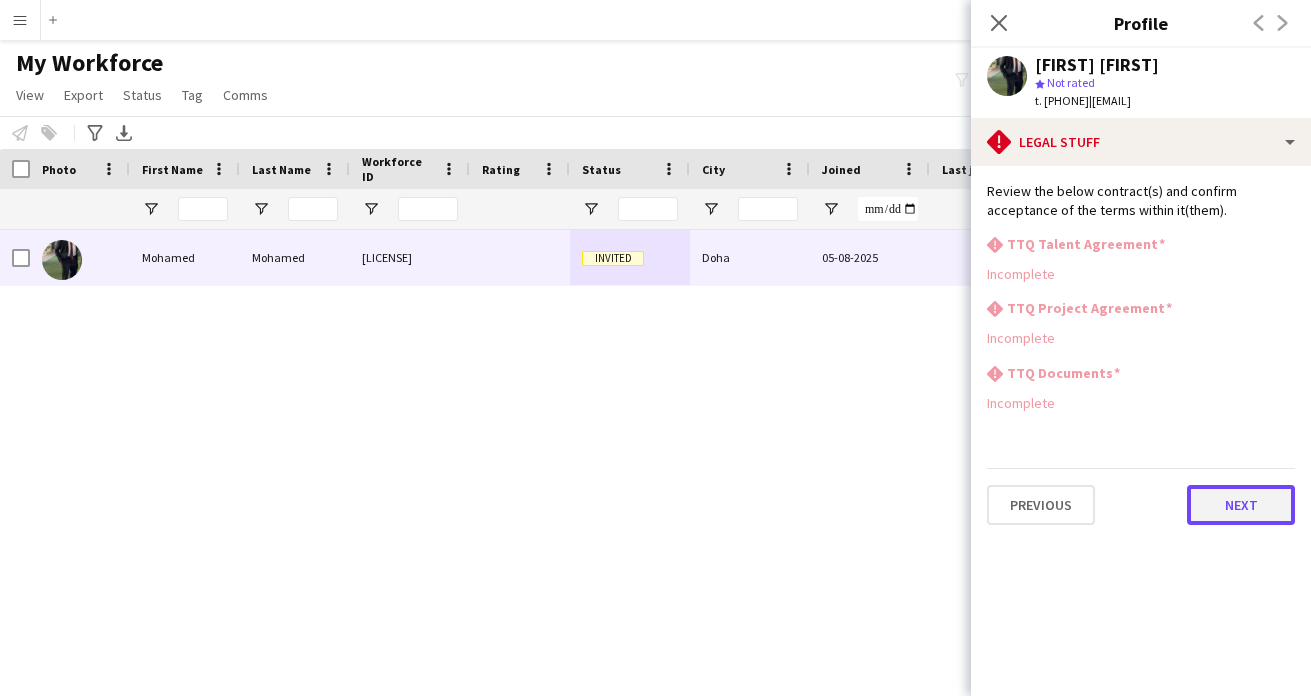 click on "Next" 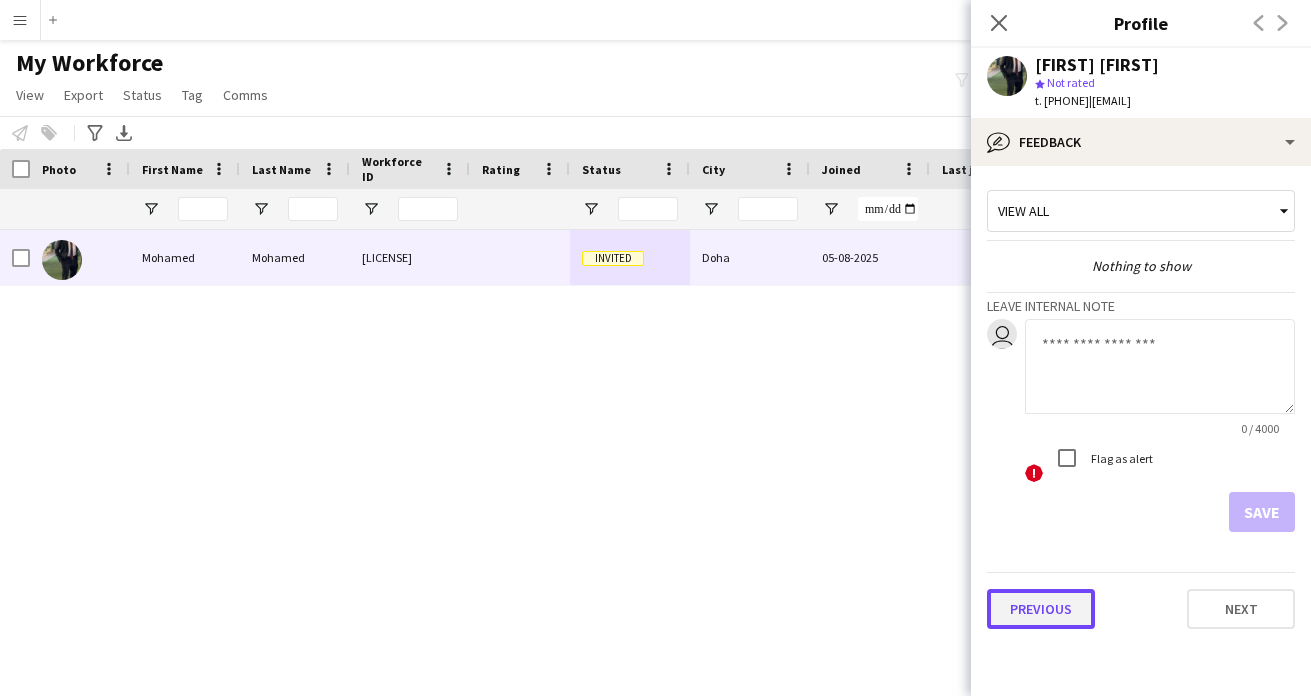click on "Previous" 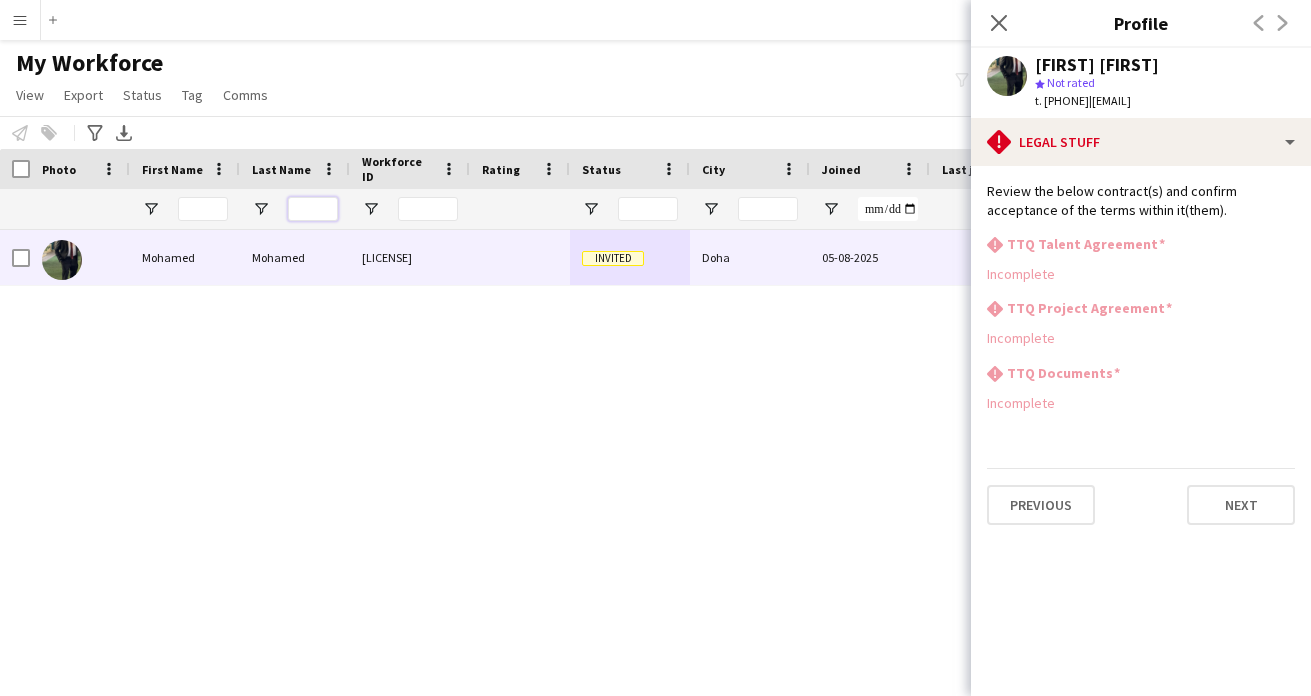 click at bounding box center (313, 209) 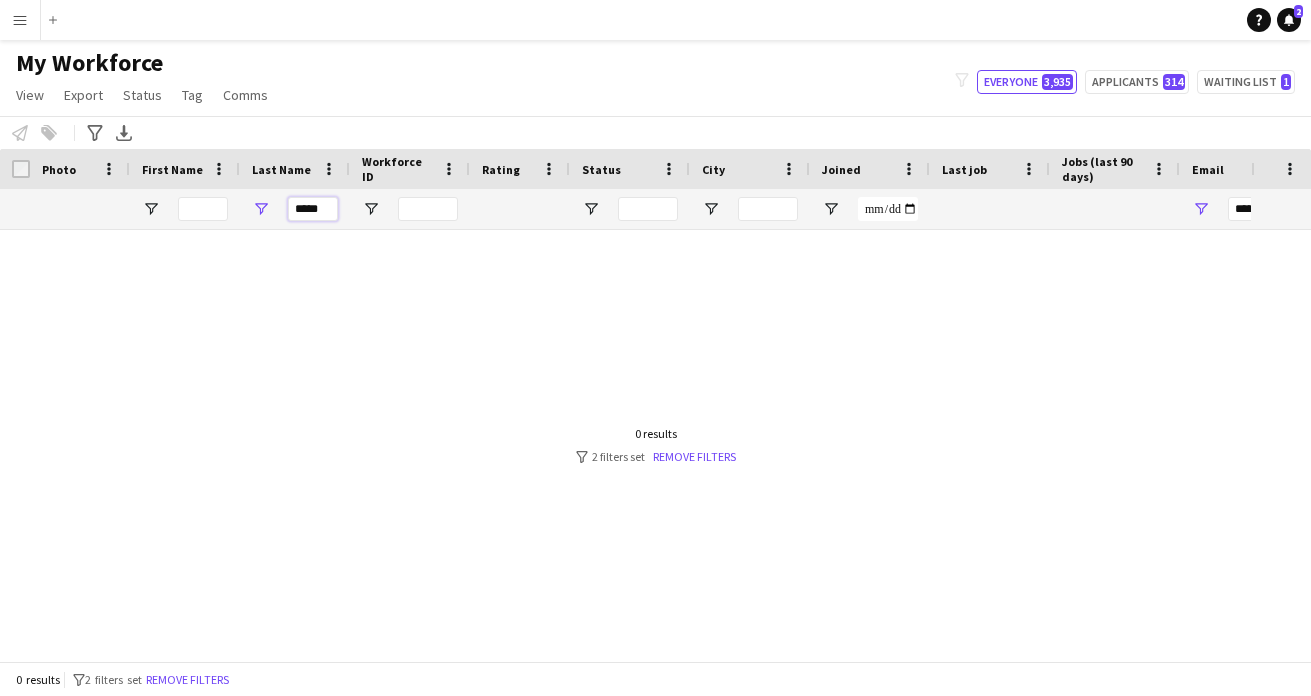 type on "*****" 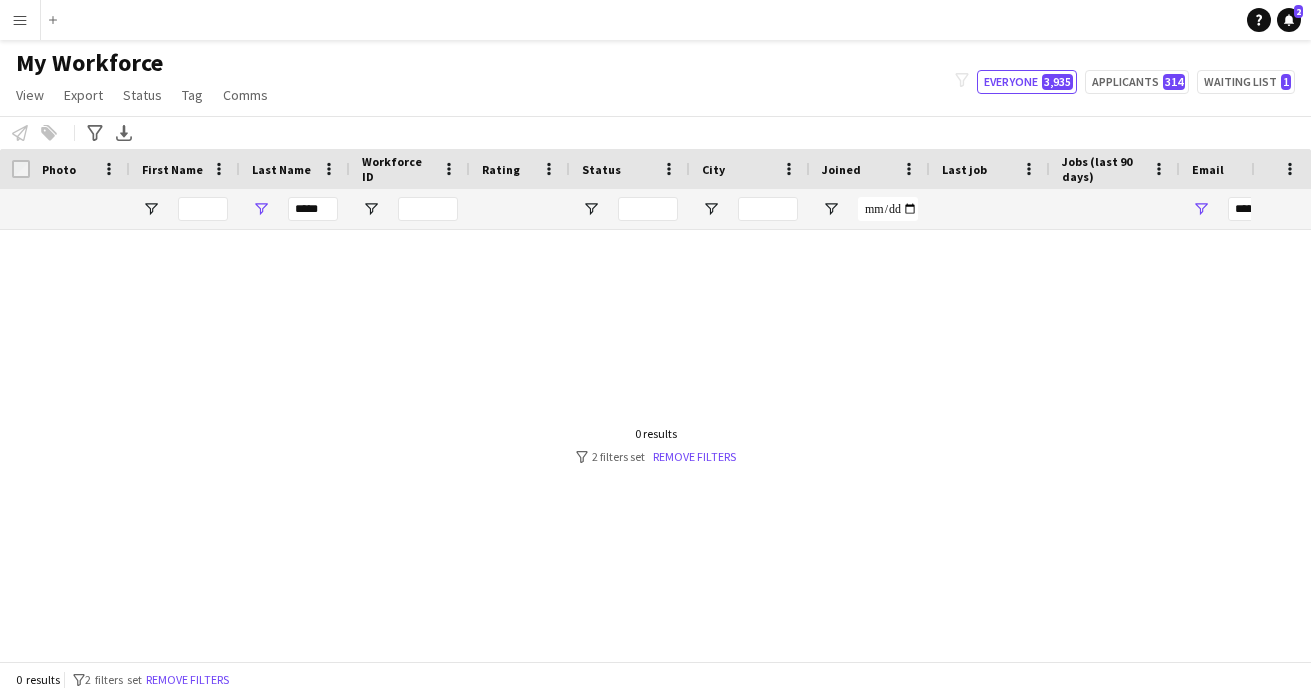 click on "*****" at bounding box center [295, 209] 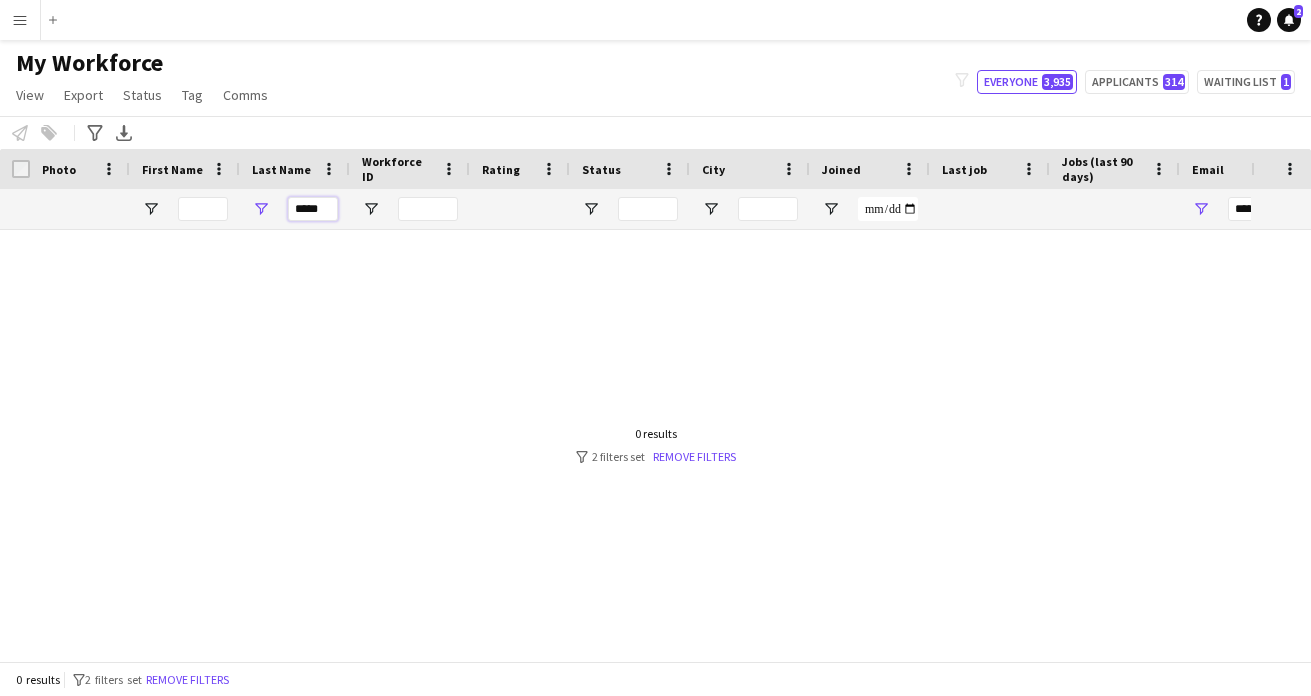 click on "*****" at bounding box center (313, 209) 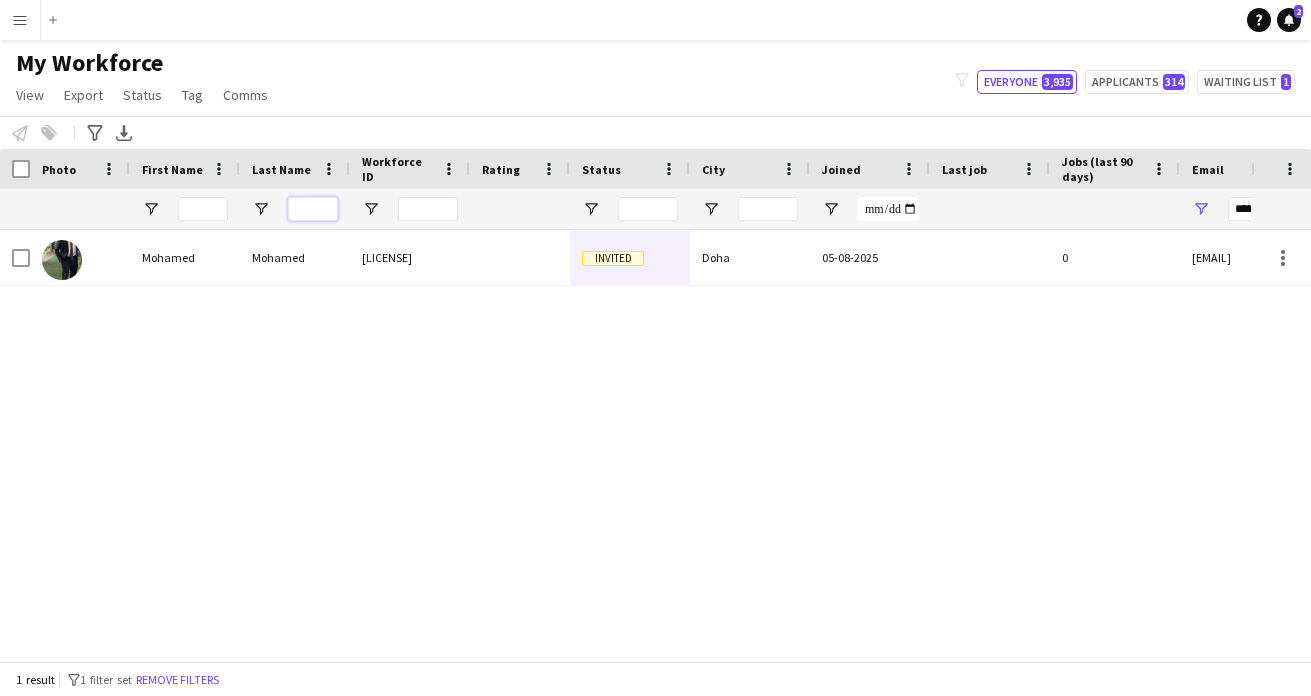 scroll, scrollTop: 0, scrollLeft: 231, axis: horizontal 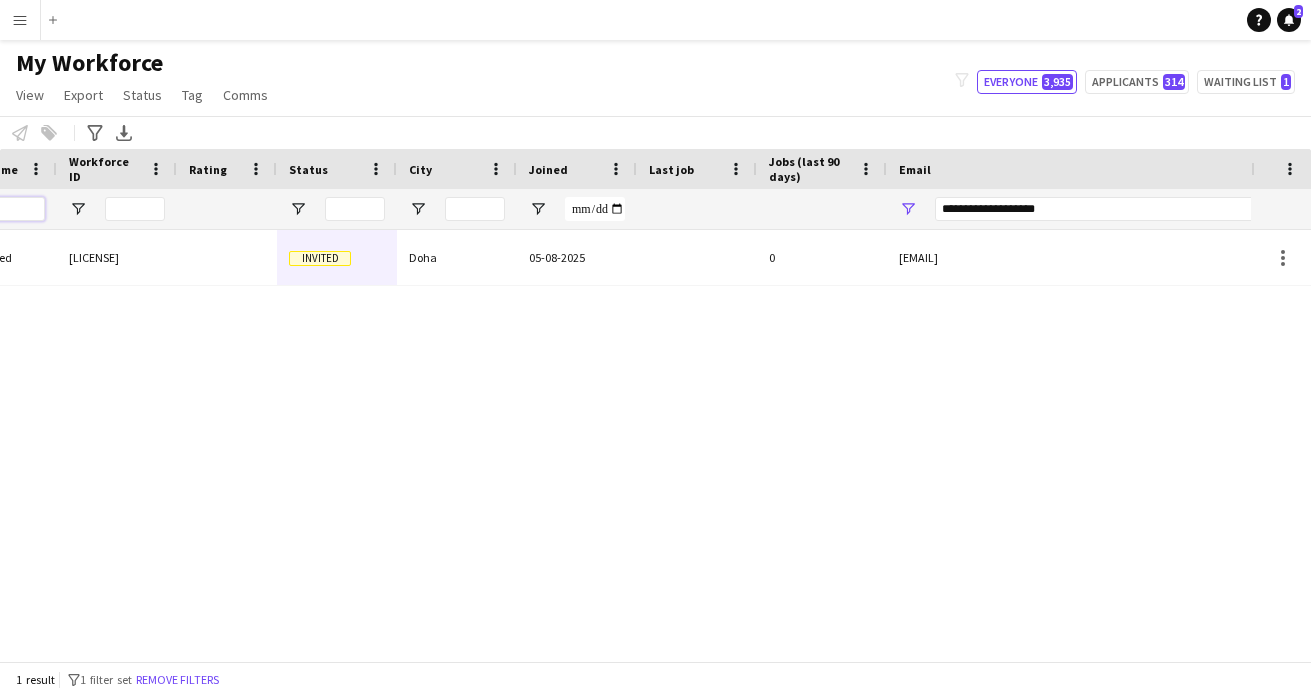 type 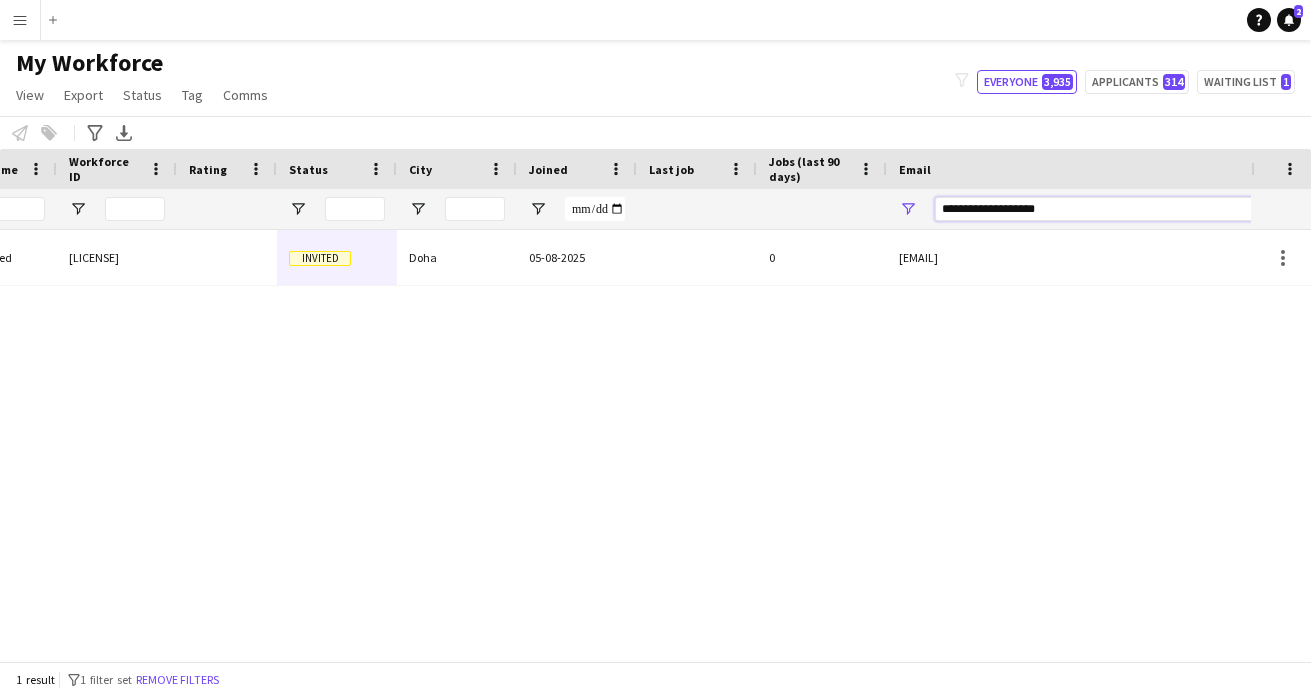 drag, startPoint x: 1074, startPoint y: 202, endPoint x: 573, endPoint y: 152, distance: 503.48883 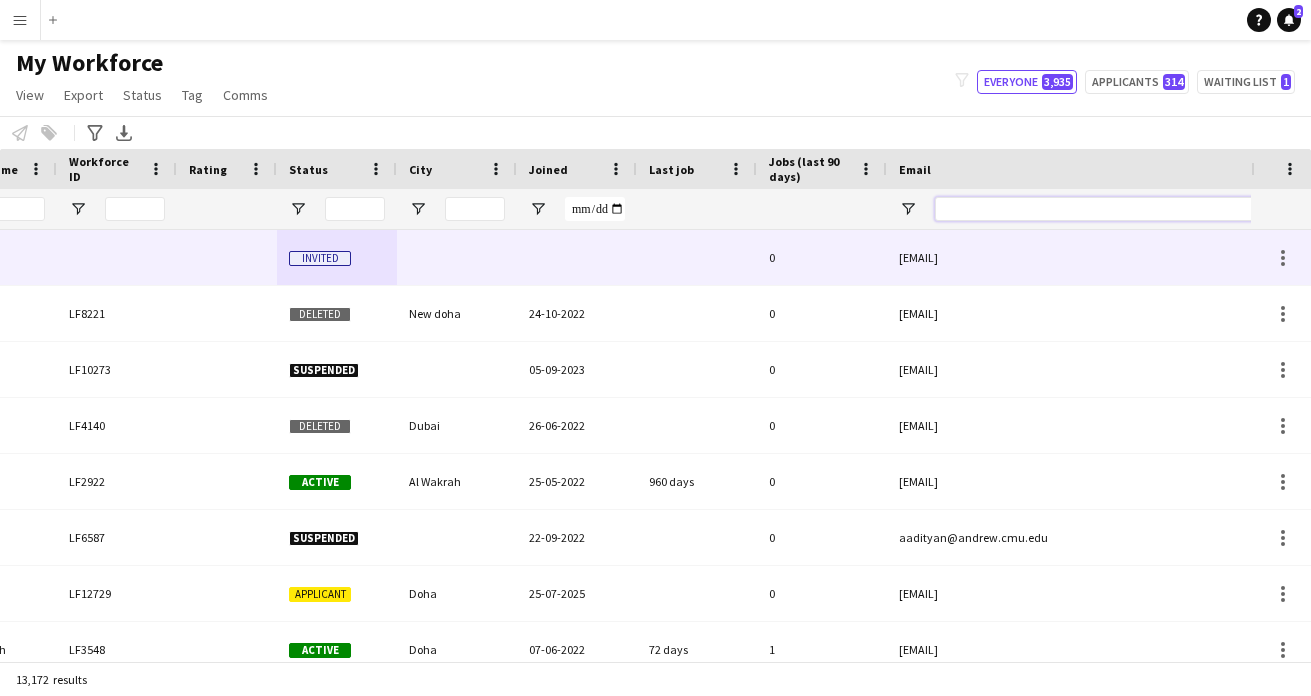scroll, scrollTop: 0, scrollLeft: 392, axis: horizontal 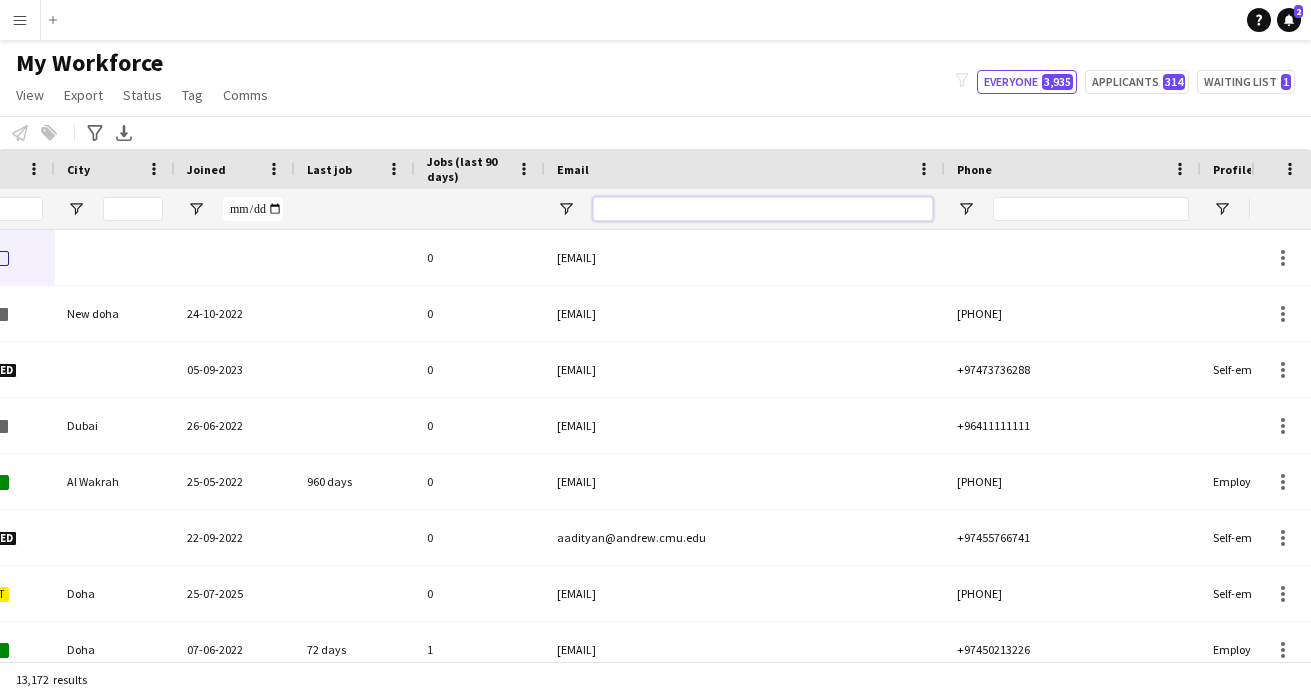 type 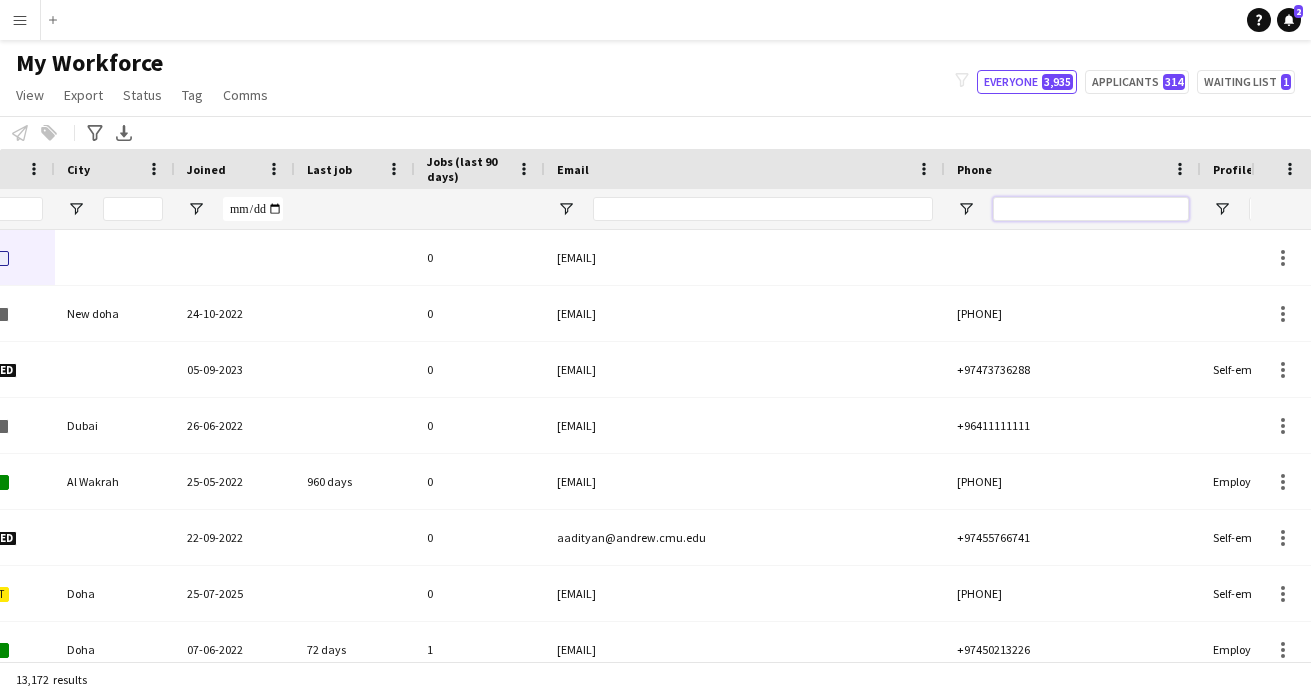 click at bounding box center [1091, 209] 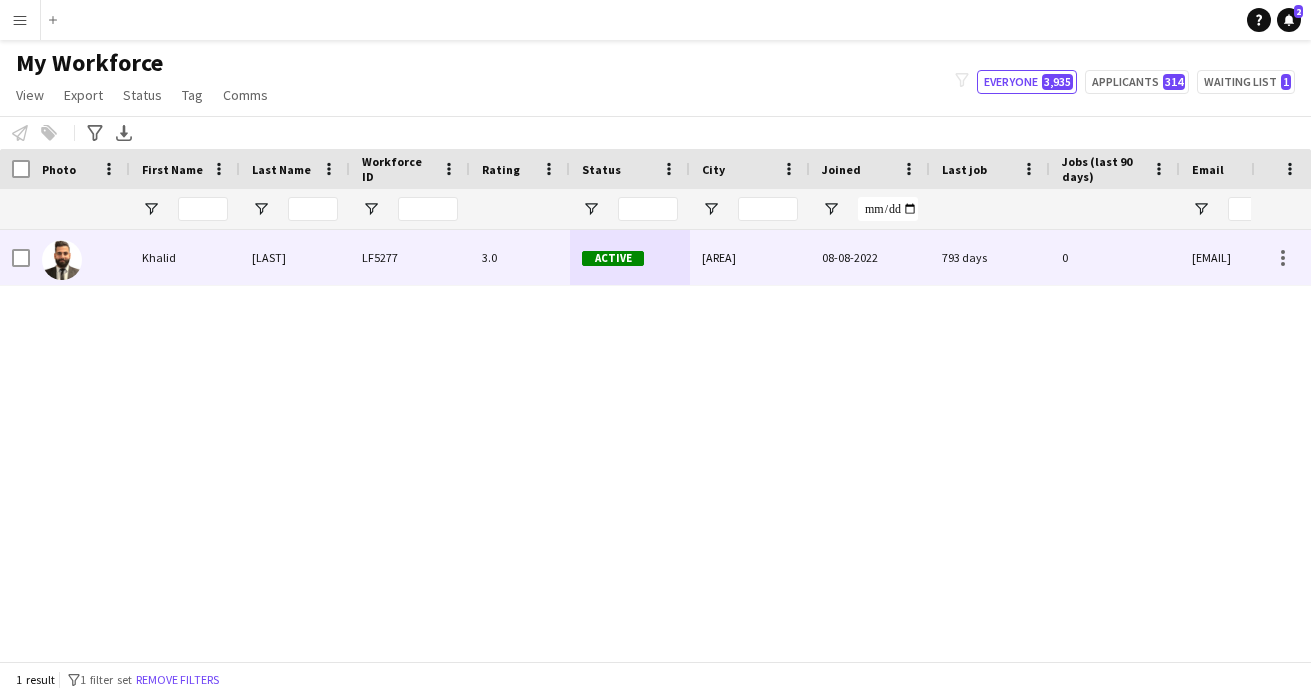type on "********" 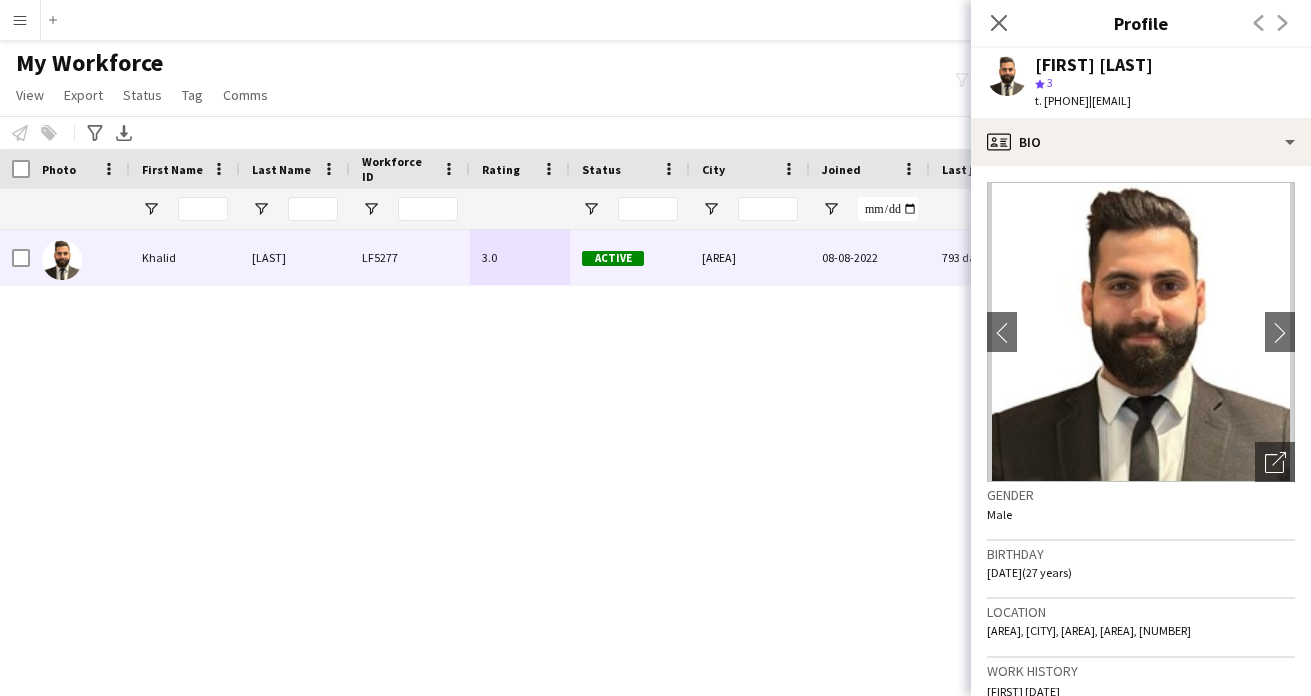 drag, startPoint x: 1025, startPoint y: 70, endPoint x: 1184, endPoint y: 61, distance: 159.25452 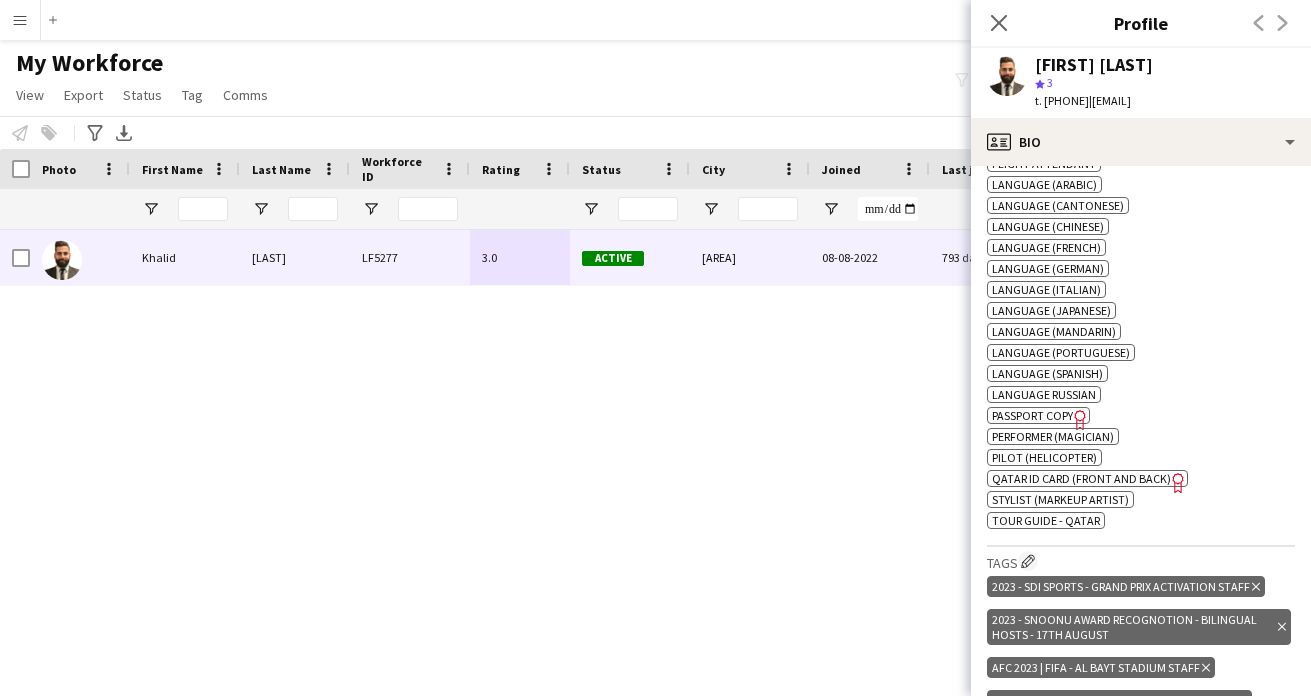 click on "Qatar ID card (front and back)" 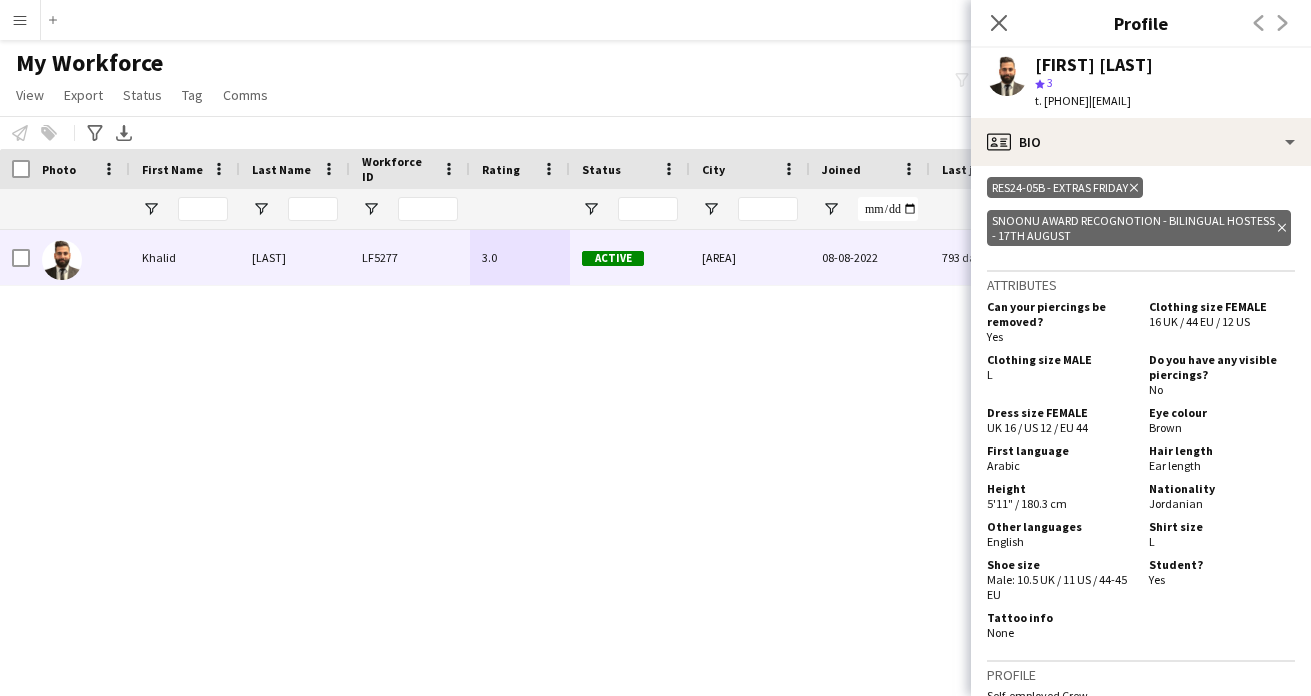 scroll, scrollTop: 2014, scrollLeft: 0, axis: vertical 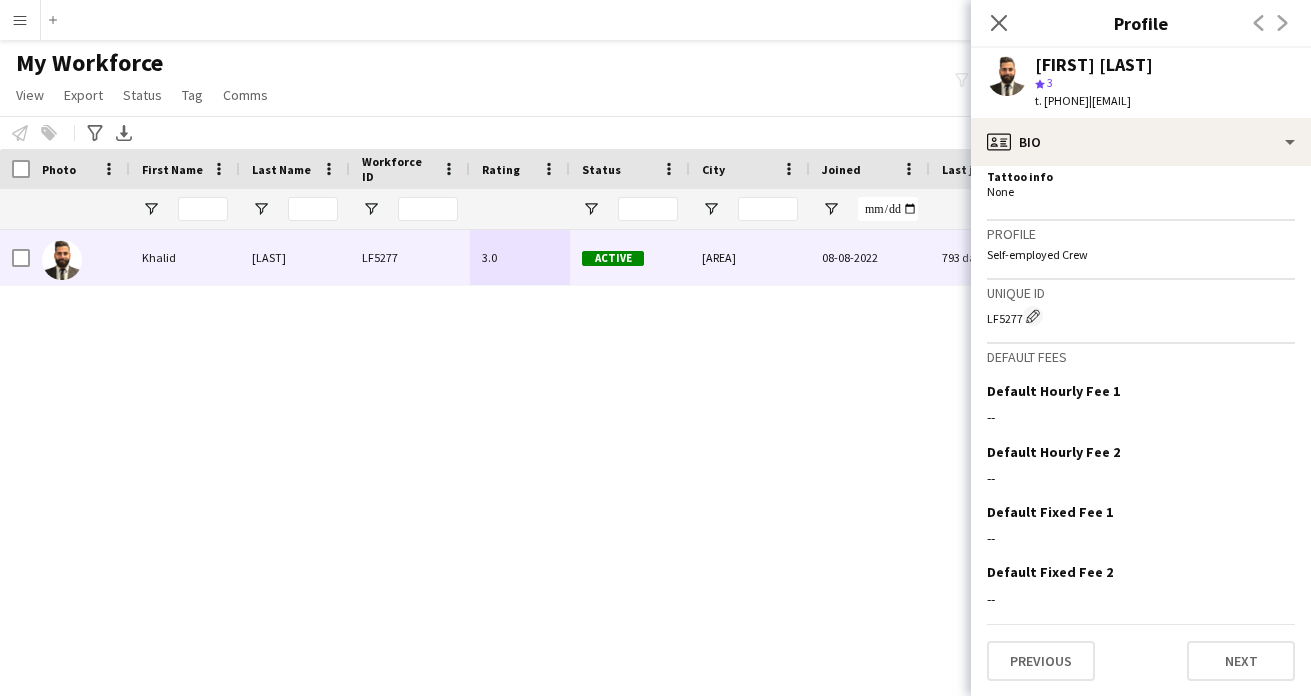 drag, startPoint x: 986, startPoint y: 312, endPoint x: 1023, endPoint y: 315, distance: 37.12142 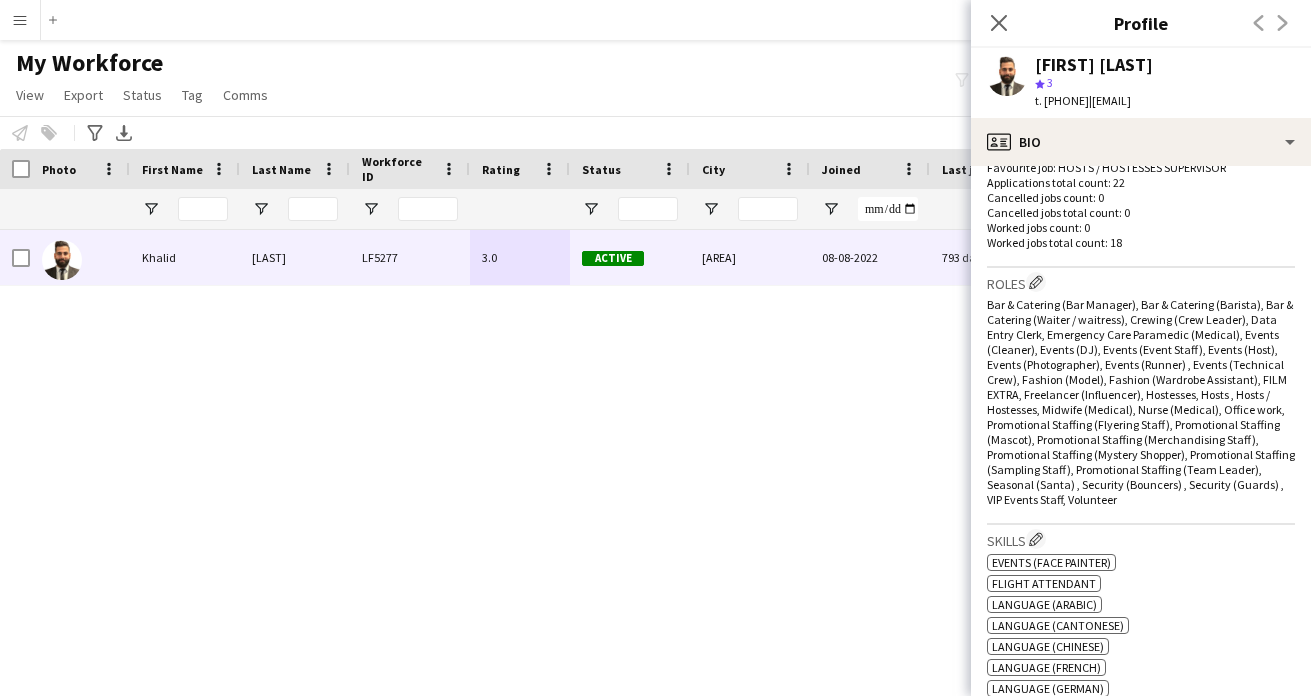 scroll, scrollTop: 0, scrollLeft: 0, axis: both 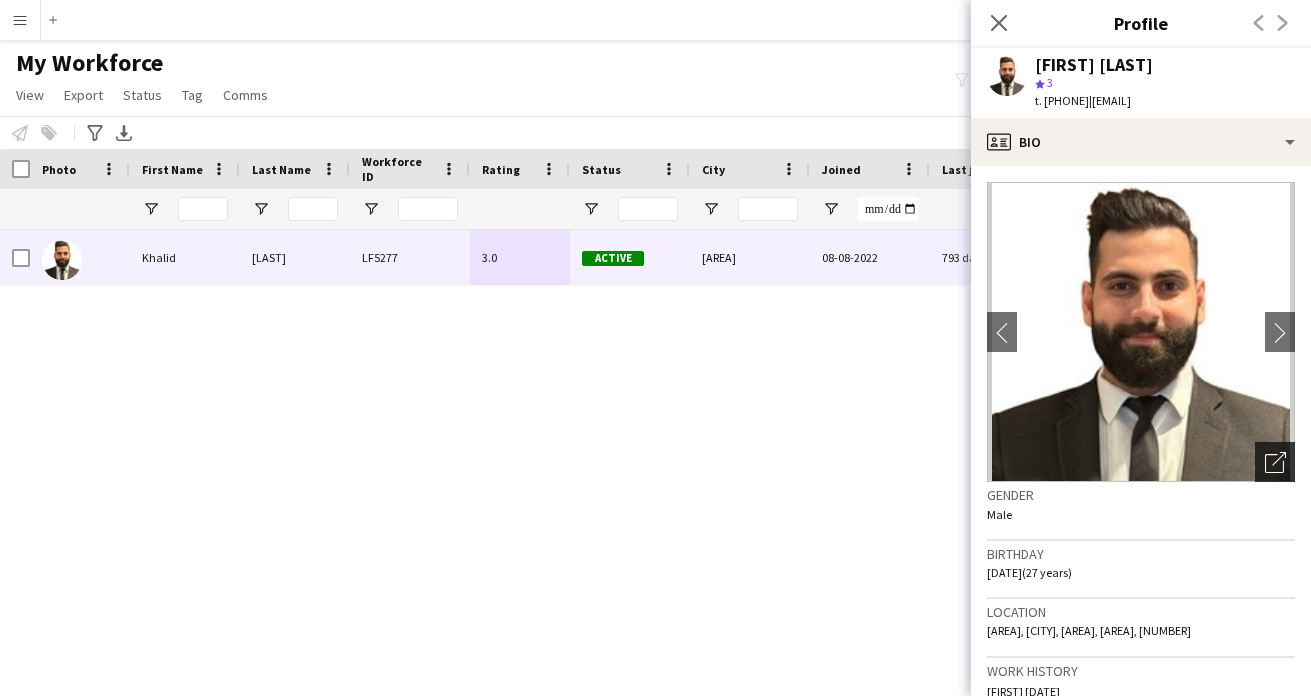 click on "Open photos pop-in" 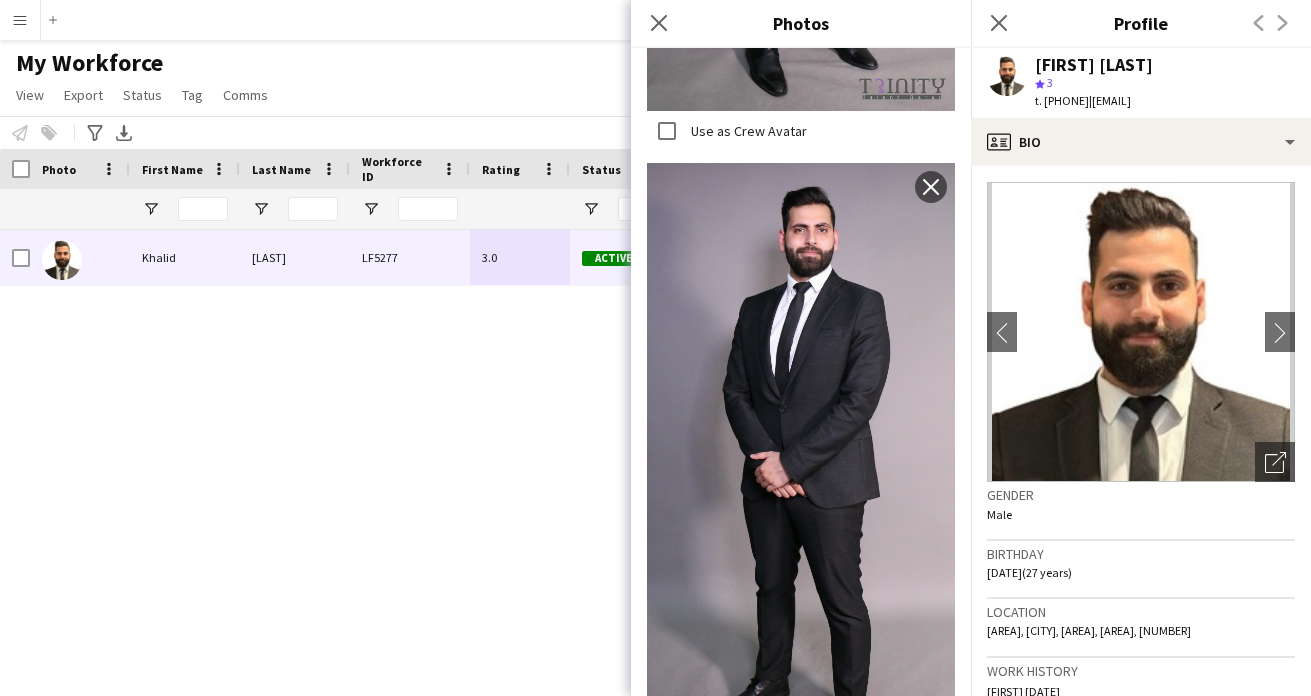 scroll, scrollTop: 2554, scrollLeft: 0, axis: vertical 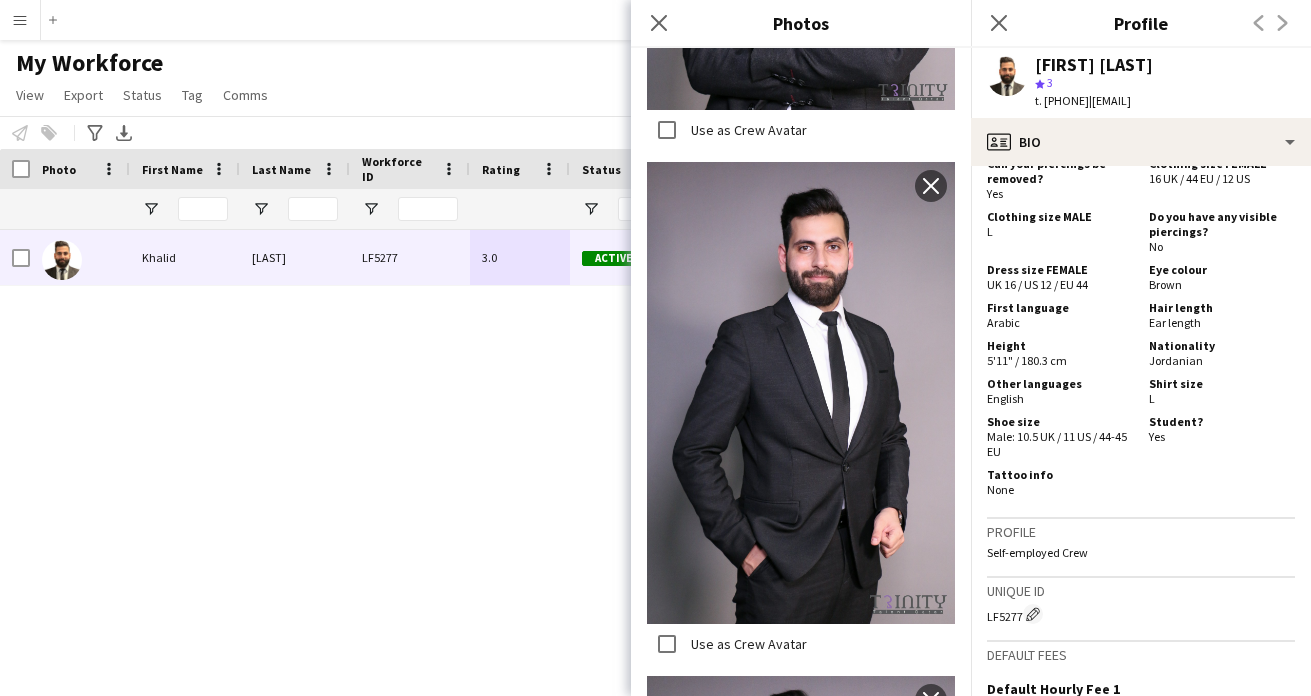 drag, startPoint x: 1038, startPoint y: 63, endPoint x: 1193, endPoint y: 63, distance: 155 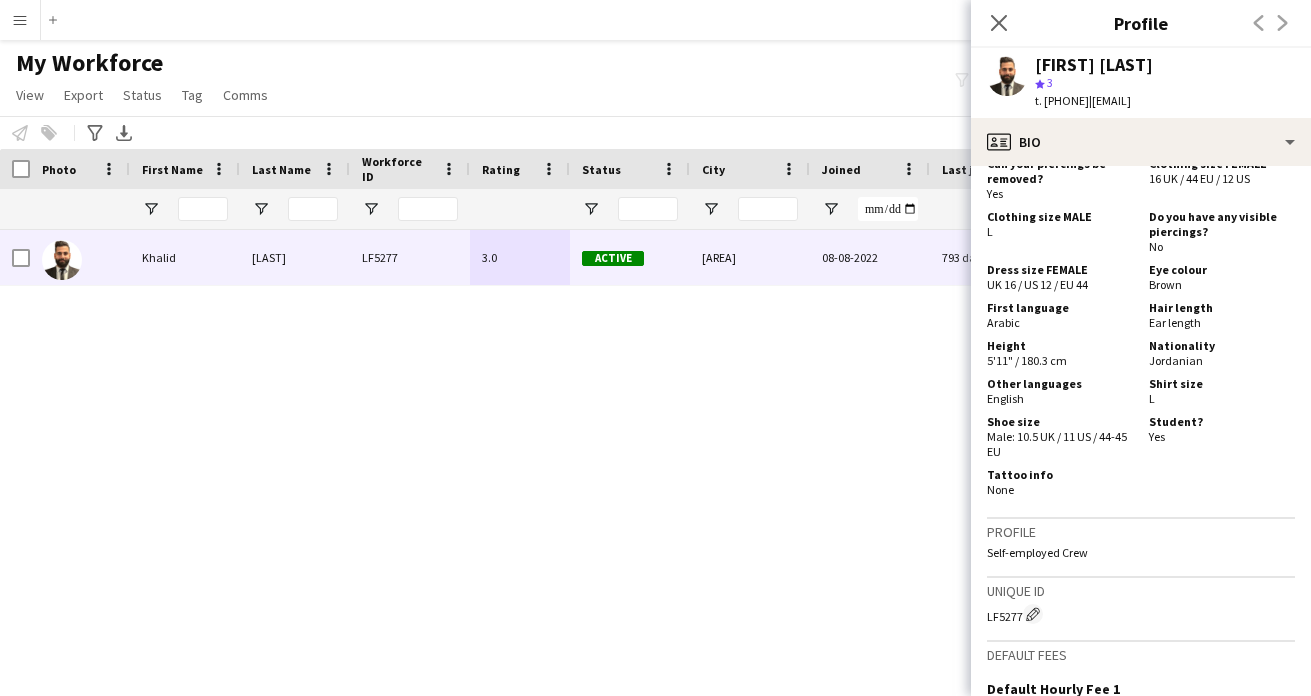 copy on "Khalid Abuirshaid" 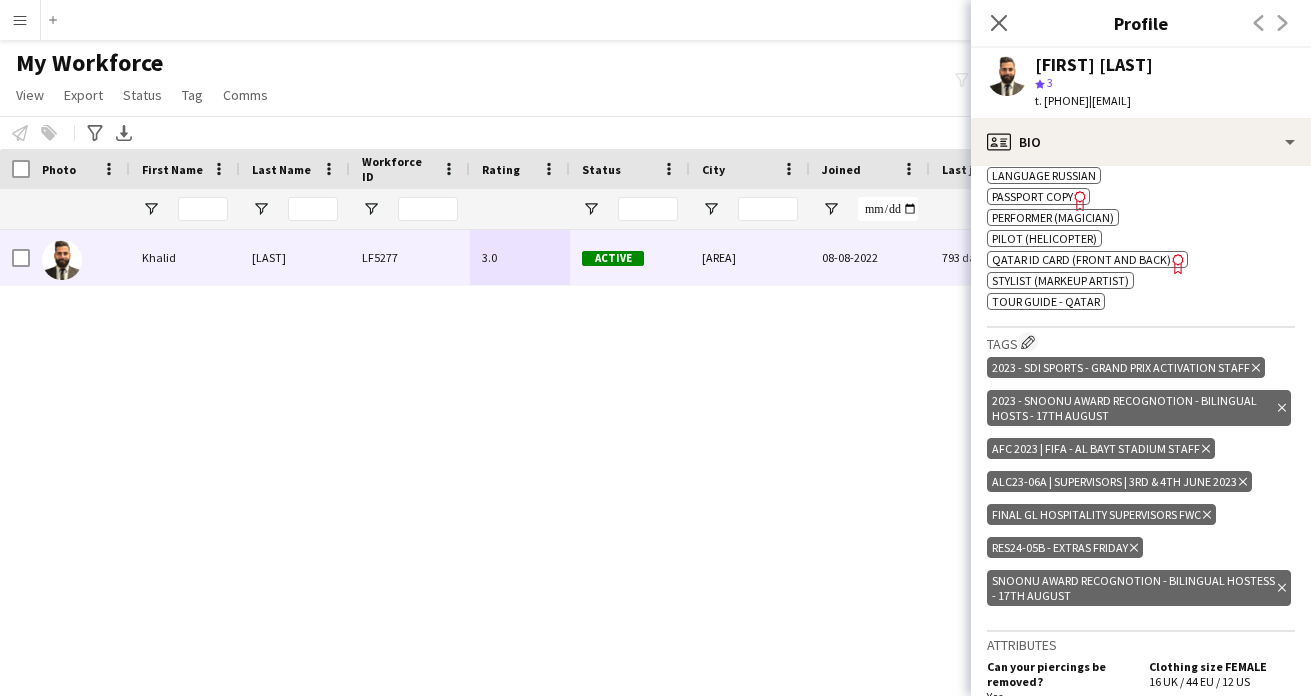 scroll, scrollTop: 1201, scrollLeft: 0, axis: vertical 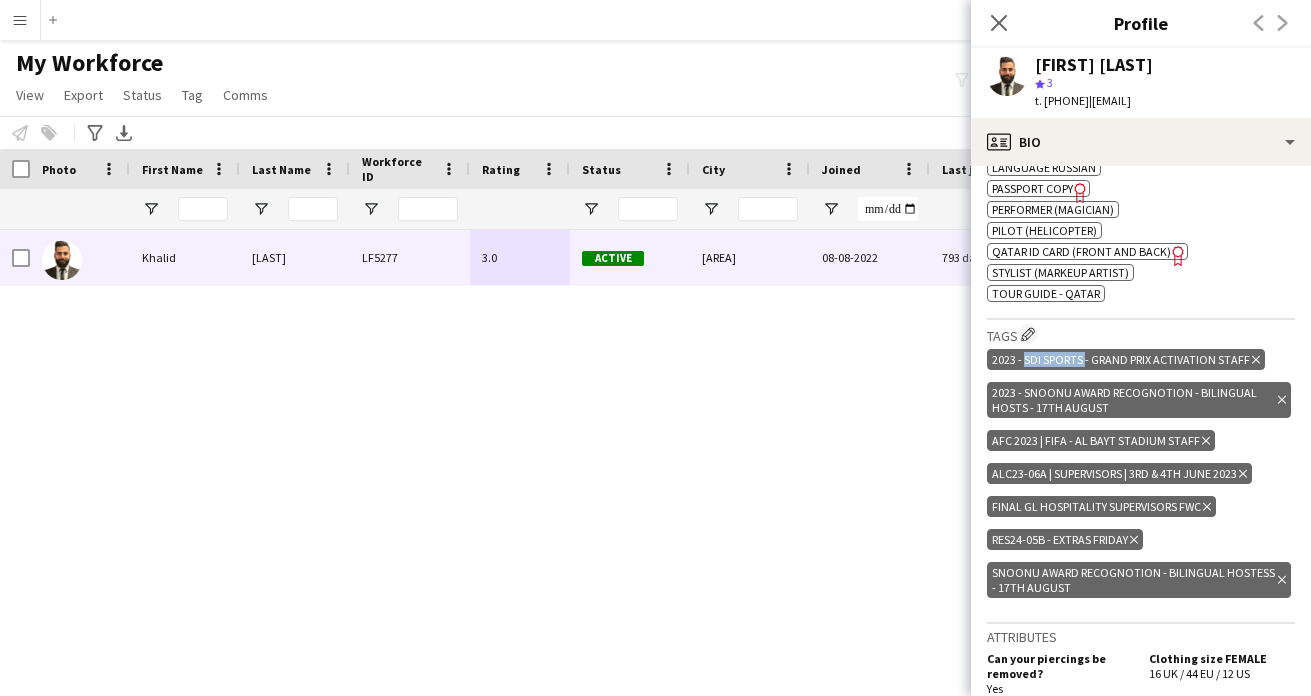 drag, startPoint x: 1022, startPoint y: 381, endPoint x: 1085, endPoint y: 382, distance: 63.007935 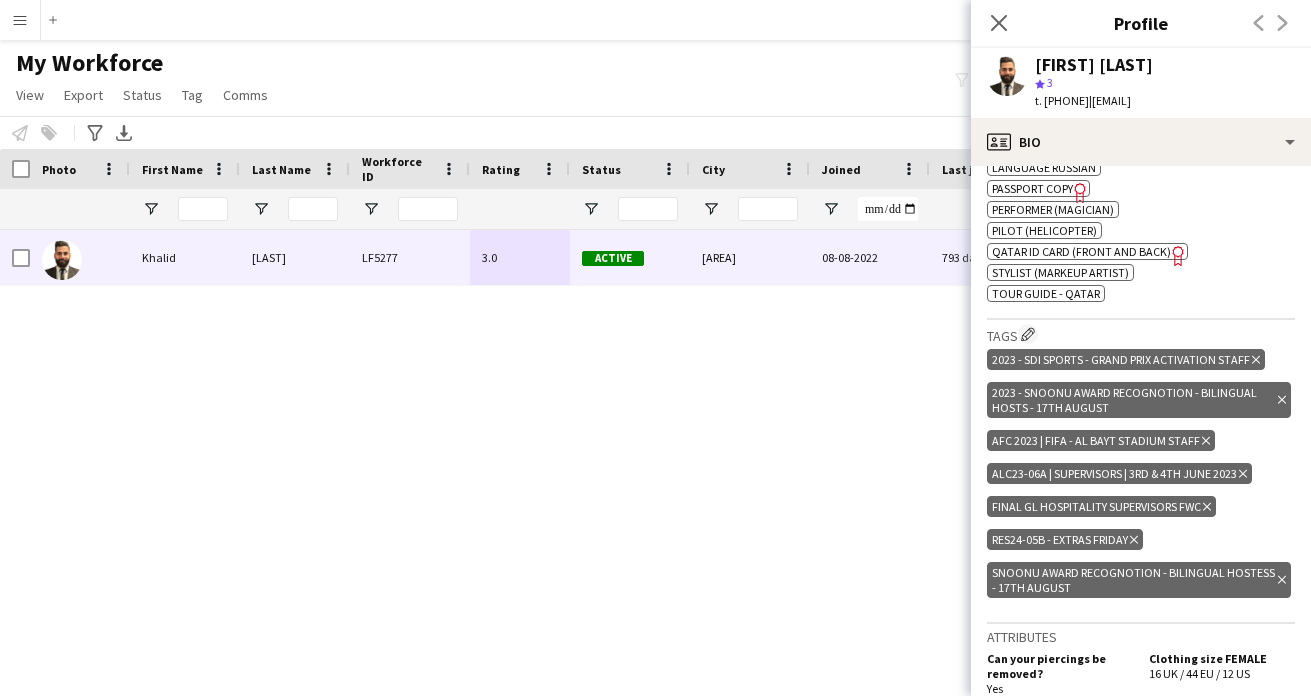 click on "Tags
Edit crew company tags" 